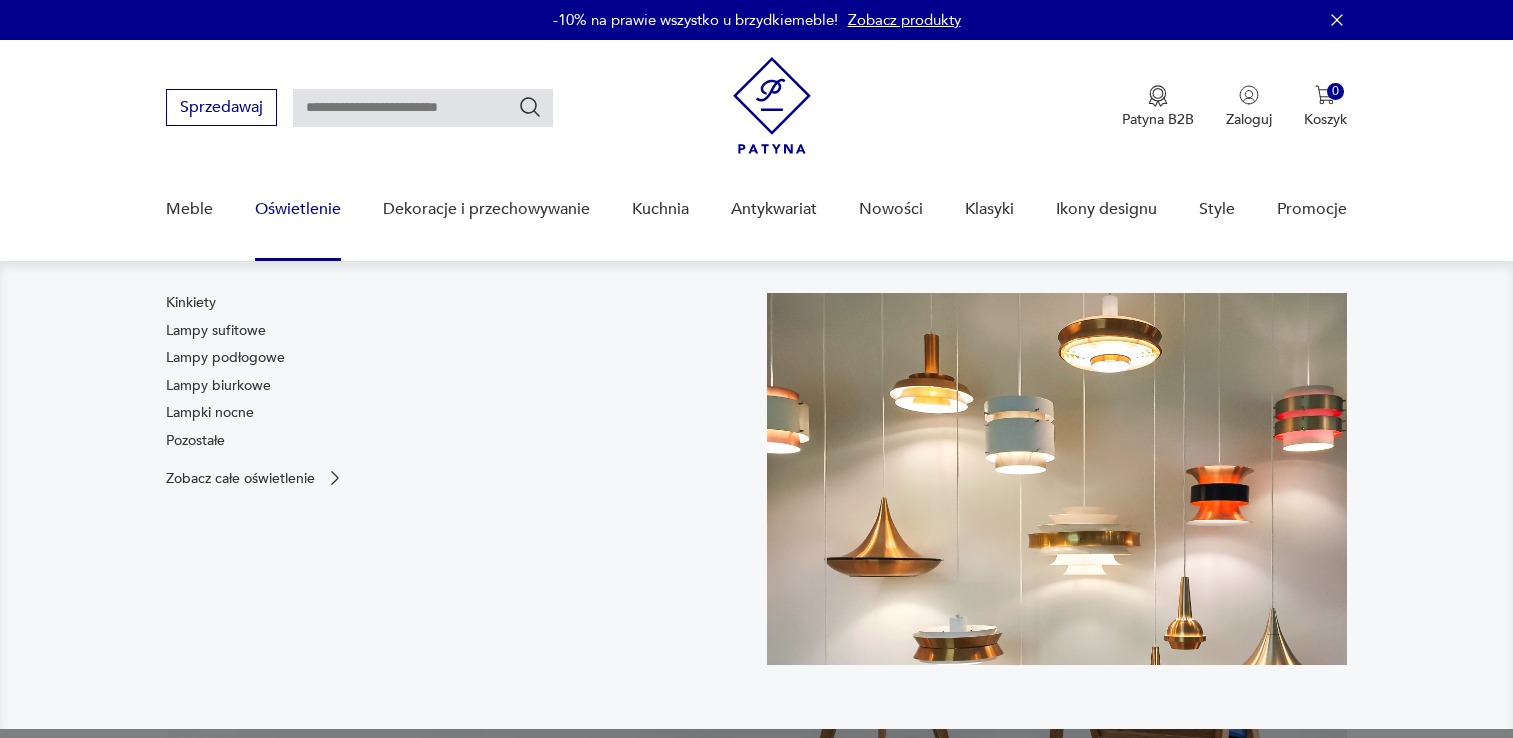scroll, scrollTop: 0, scrollLeft: 0, axis: both 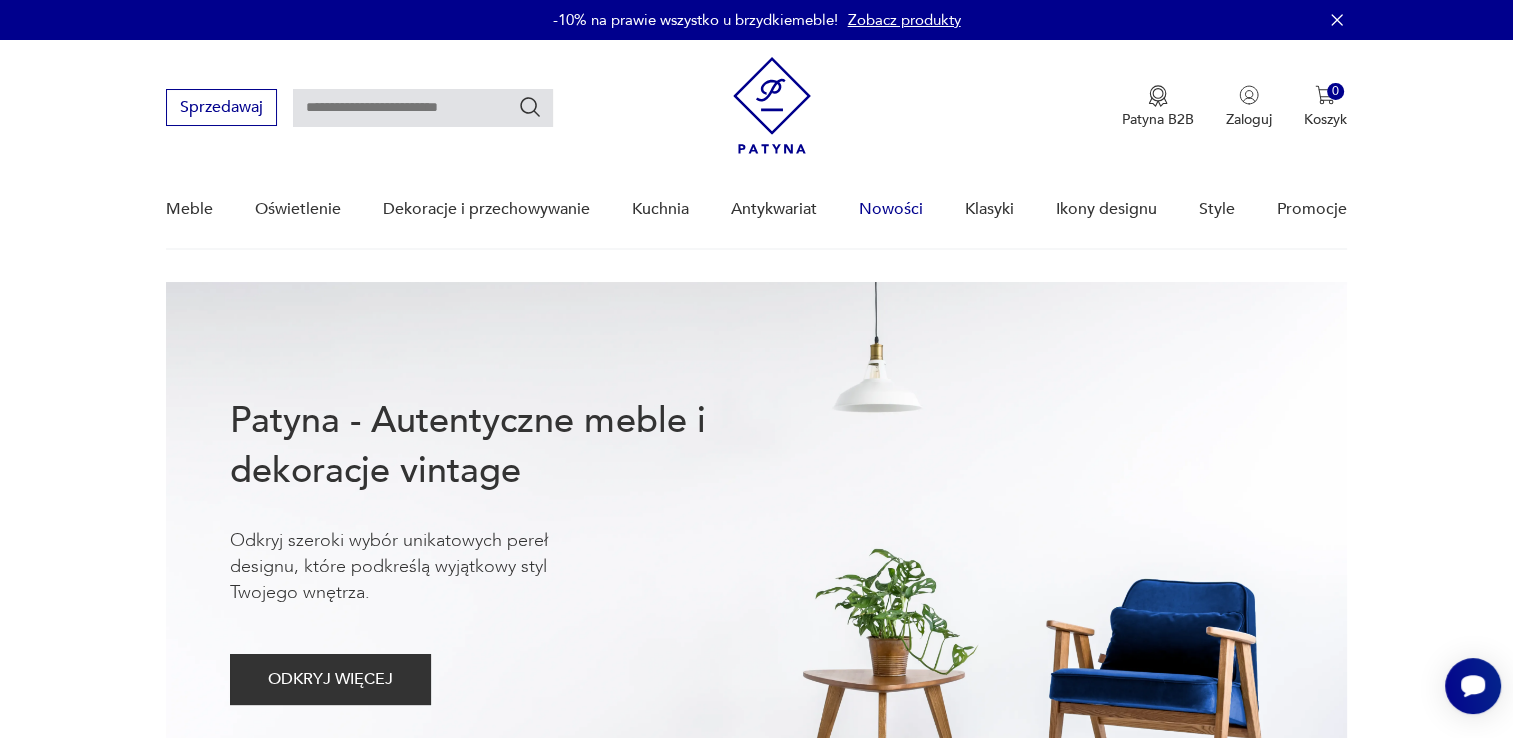 click on "Nowości" at bounding box center [891, 209] 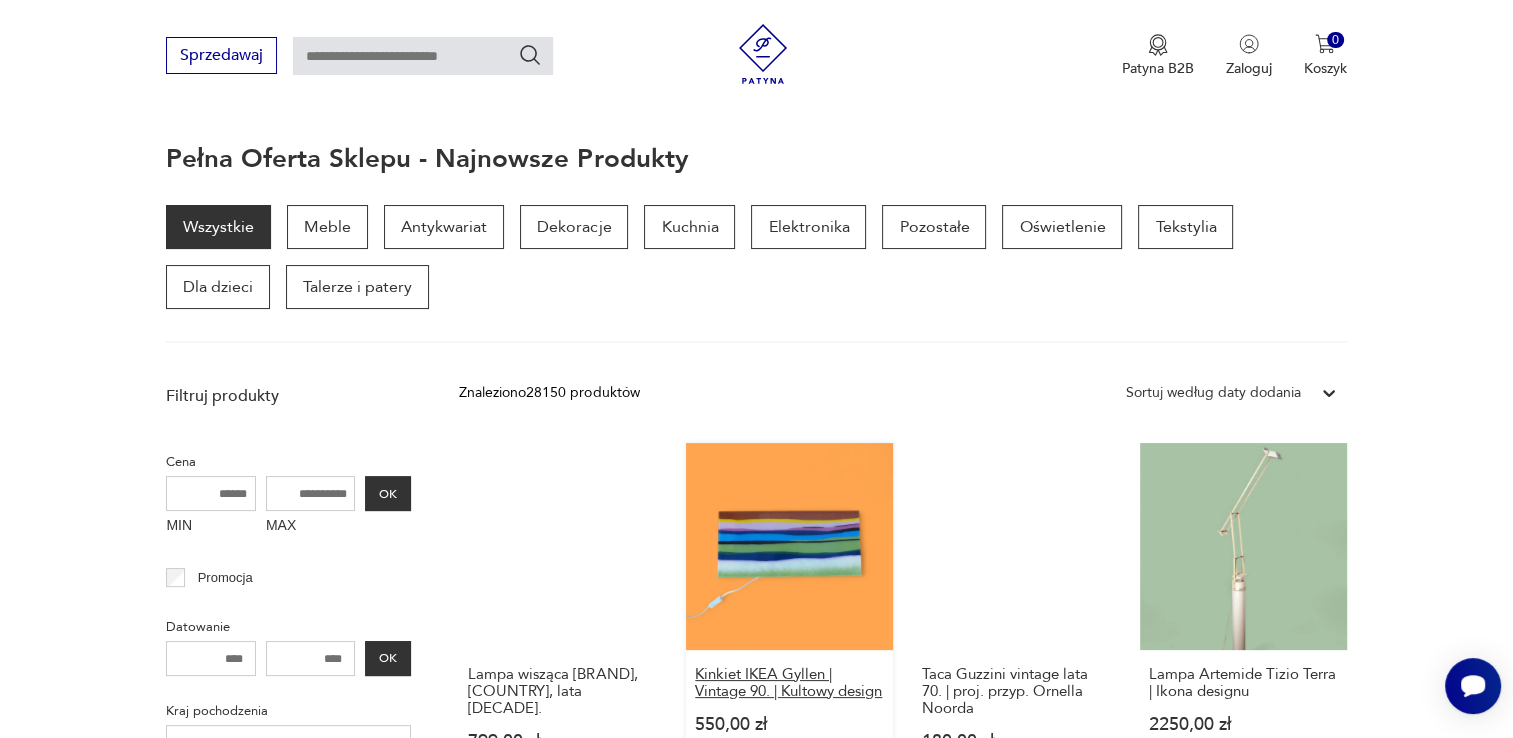 scroll, scrollTop: 489, scrollLeft: 0, axis: vertical 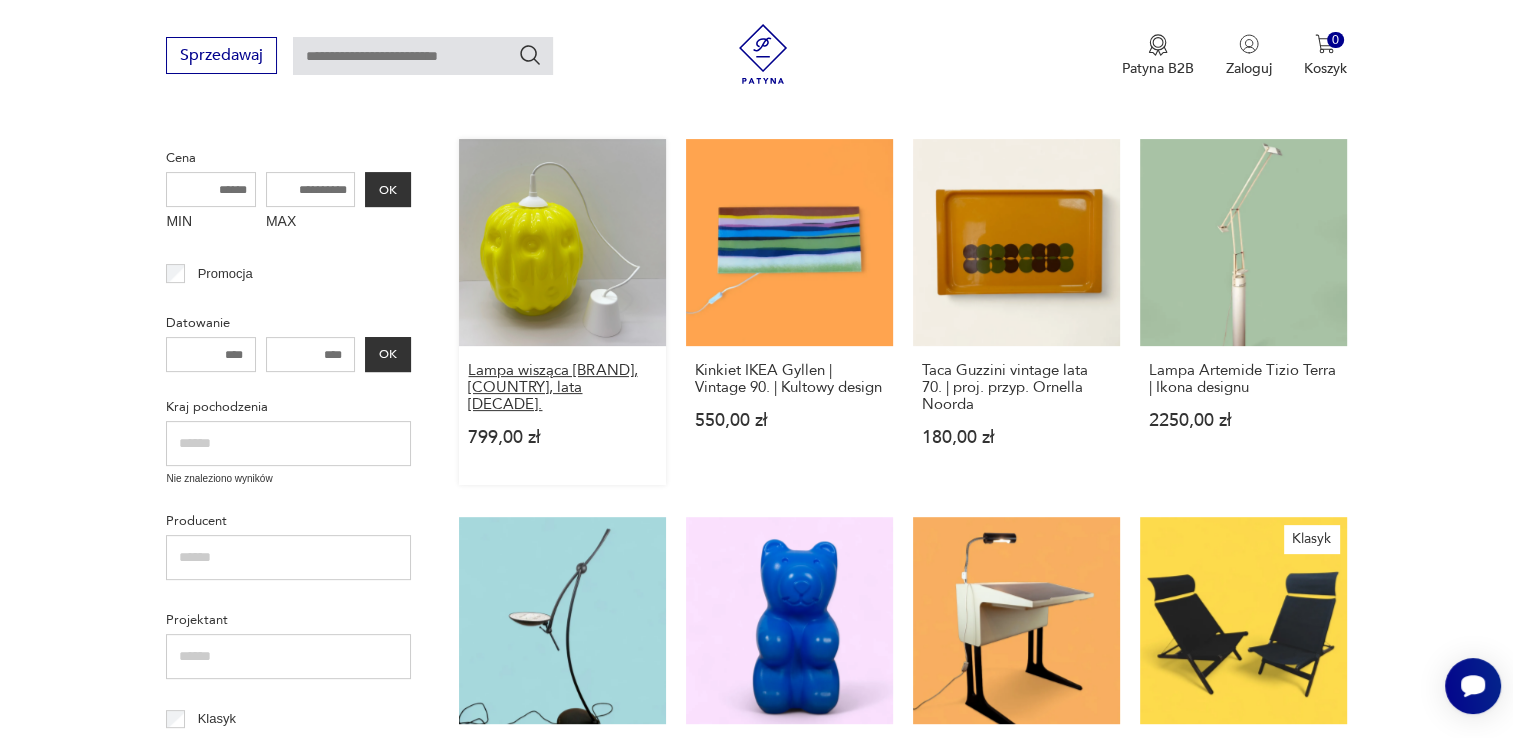 click on "Lampa wisząca [BRAND], [COUNTRY], lata [DECADE]." at bounding box center (562, 387) 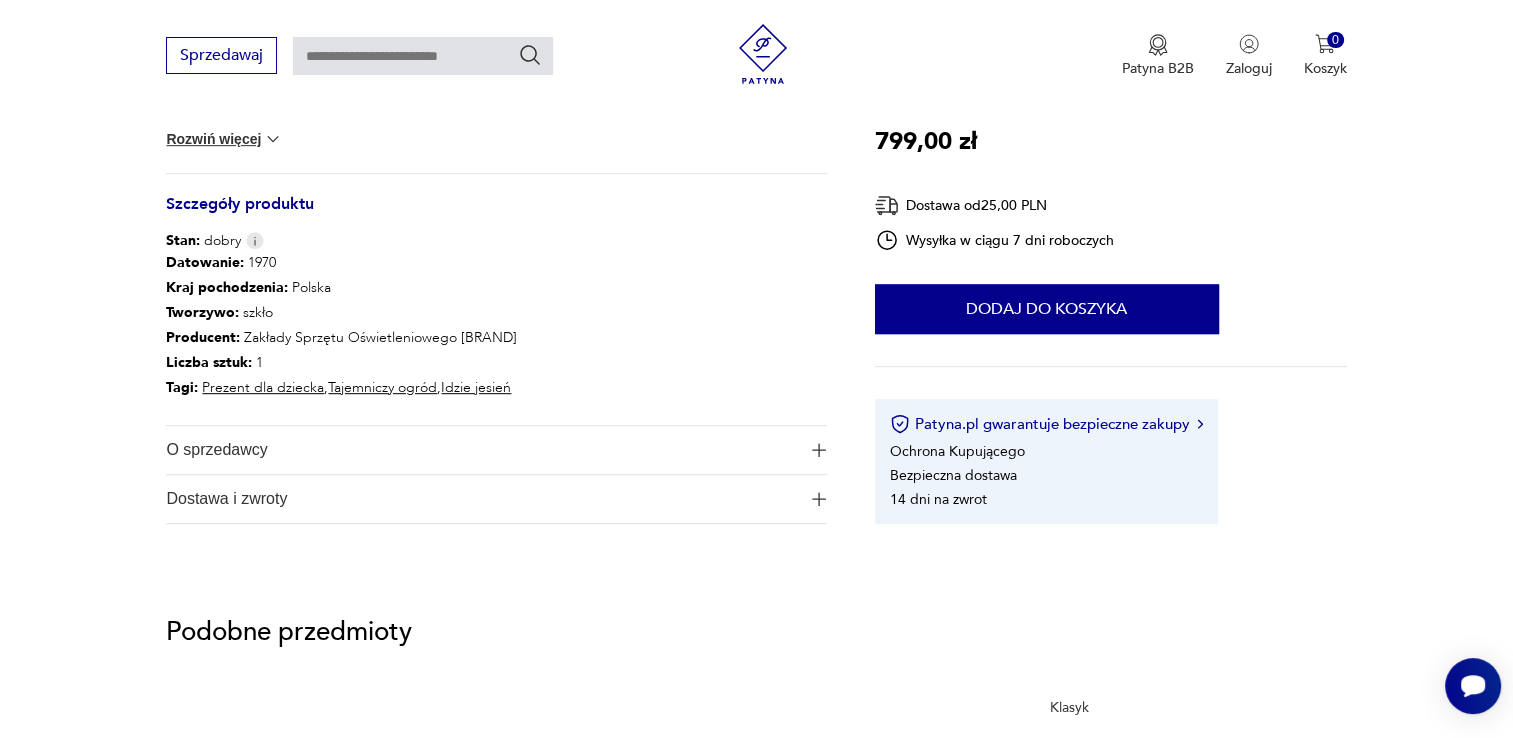 scroll, scrollTop: 1100, scrollLeft: 0, axis: vertical 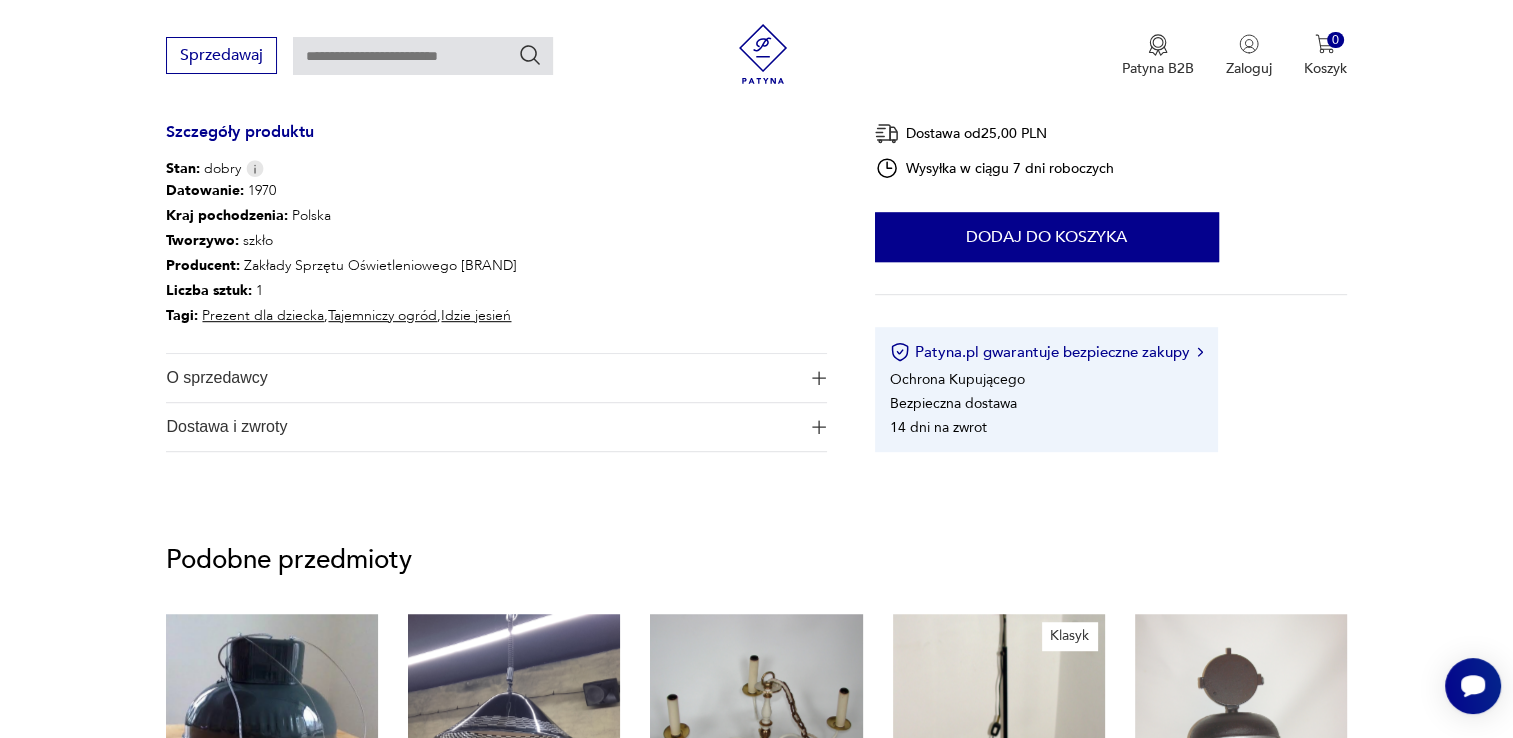 click at bounding box center (819, 378) 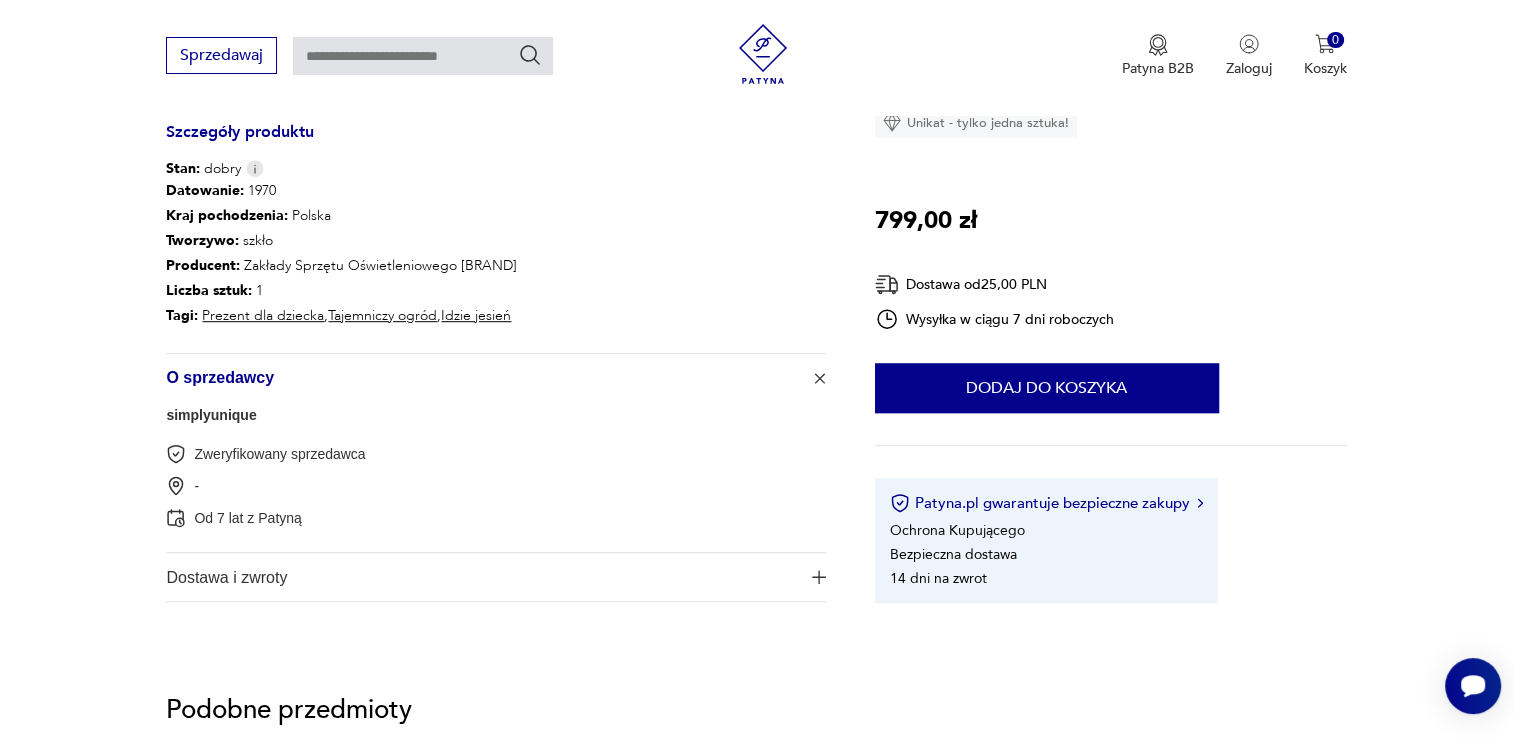 click on "simplyunique" at bounding box center [211, 415] 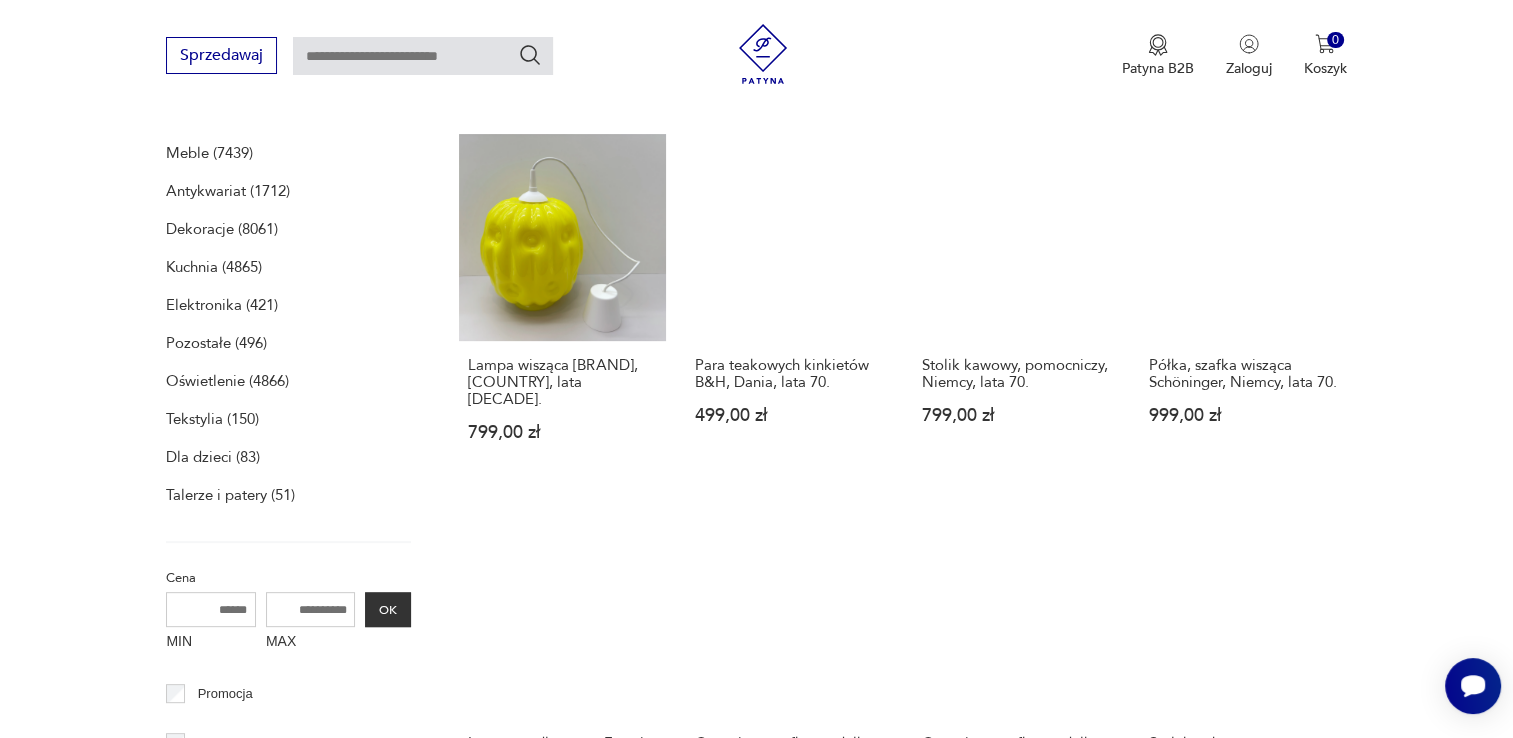 scroll, scrollTop: 512, scrollLeft: 0, axis: vertical 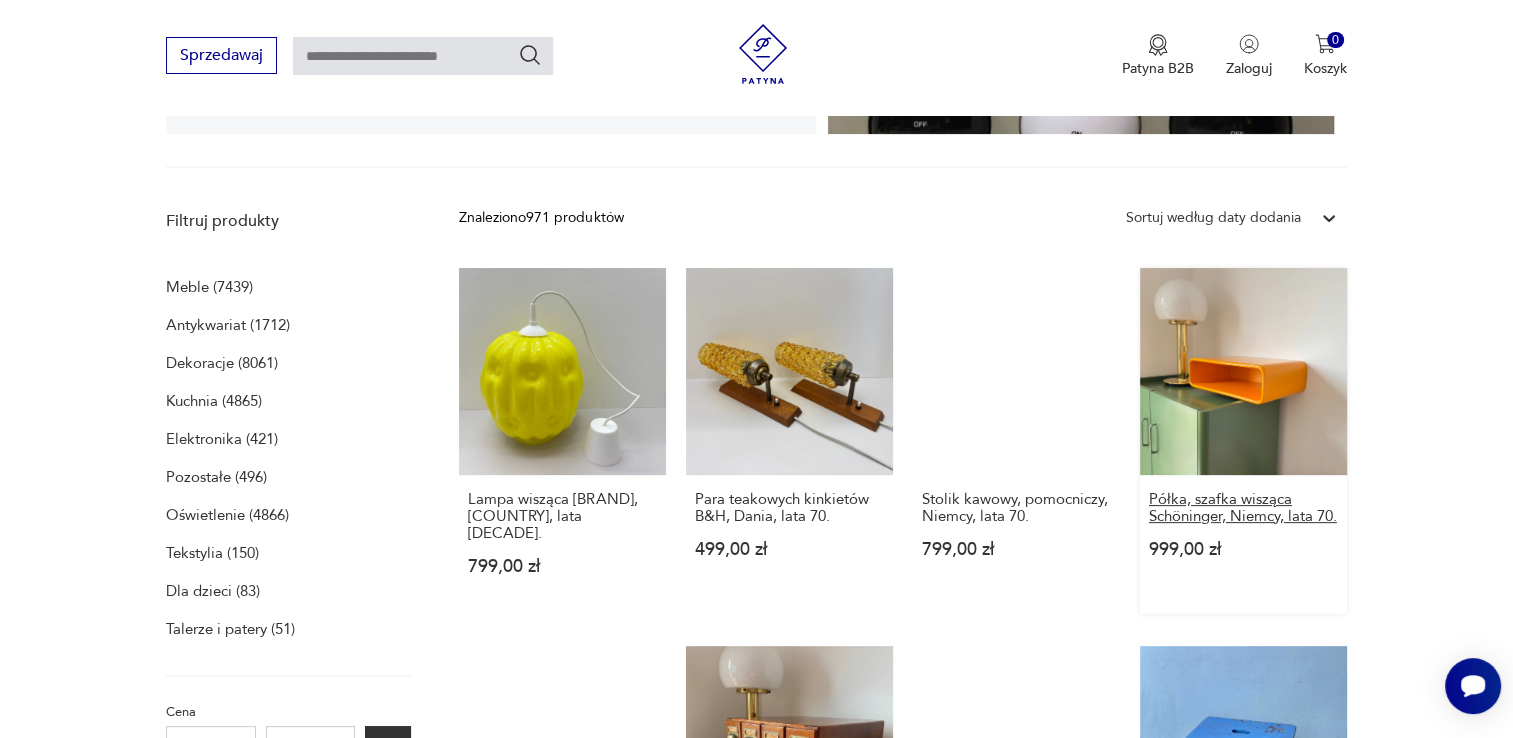 click on "Półka, szafka wisząca Schöninger, Niemcy, lata 70." at bounding box center (1243, 508) 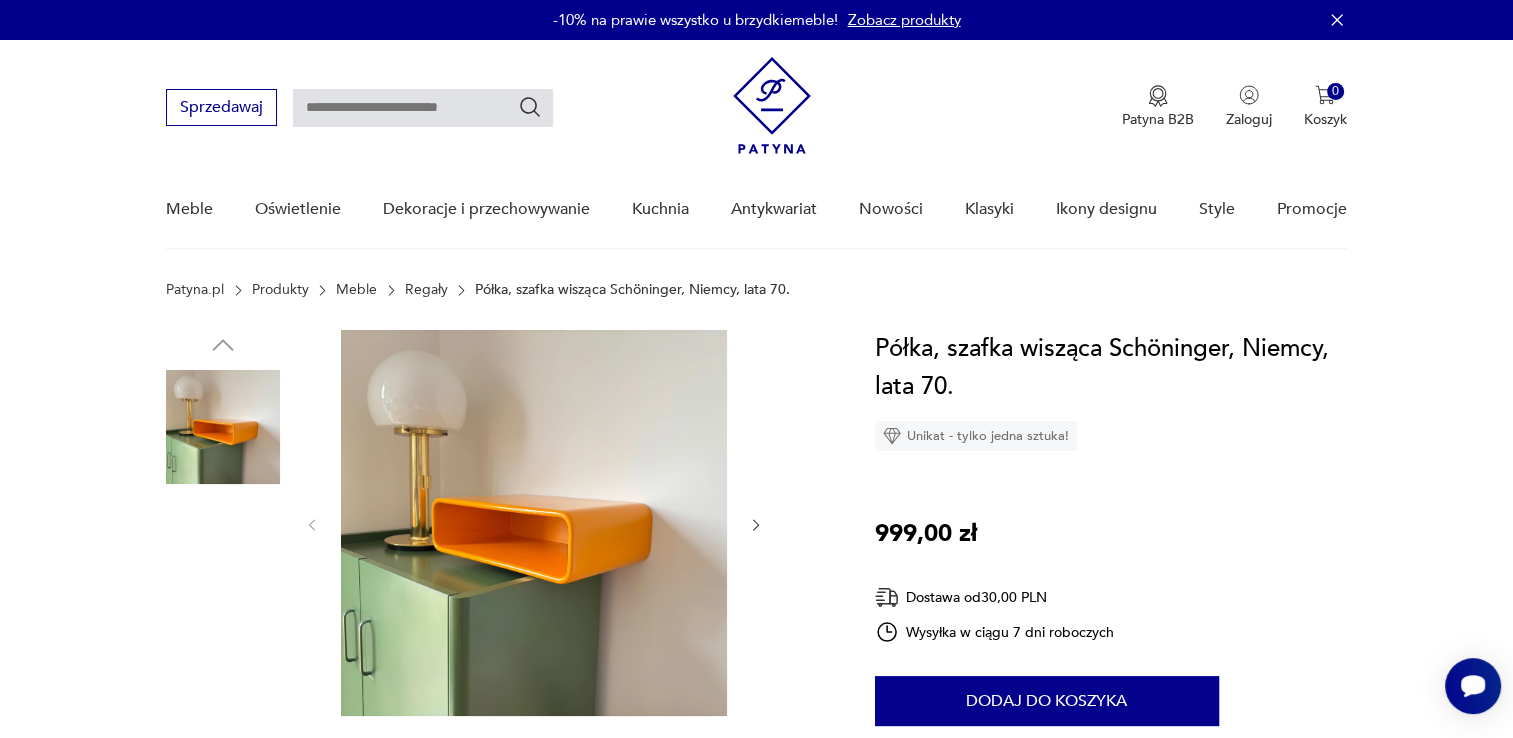 scroll, scrollTop: 100, scrollLeft: 0, axis: vertical 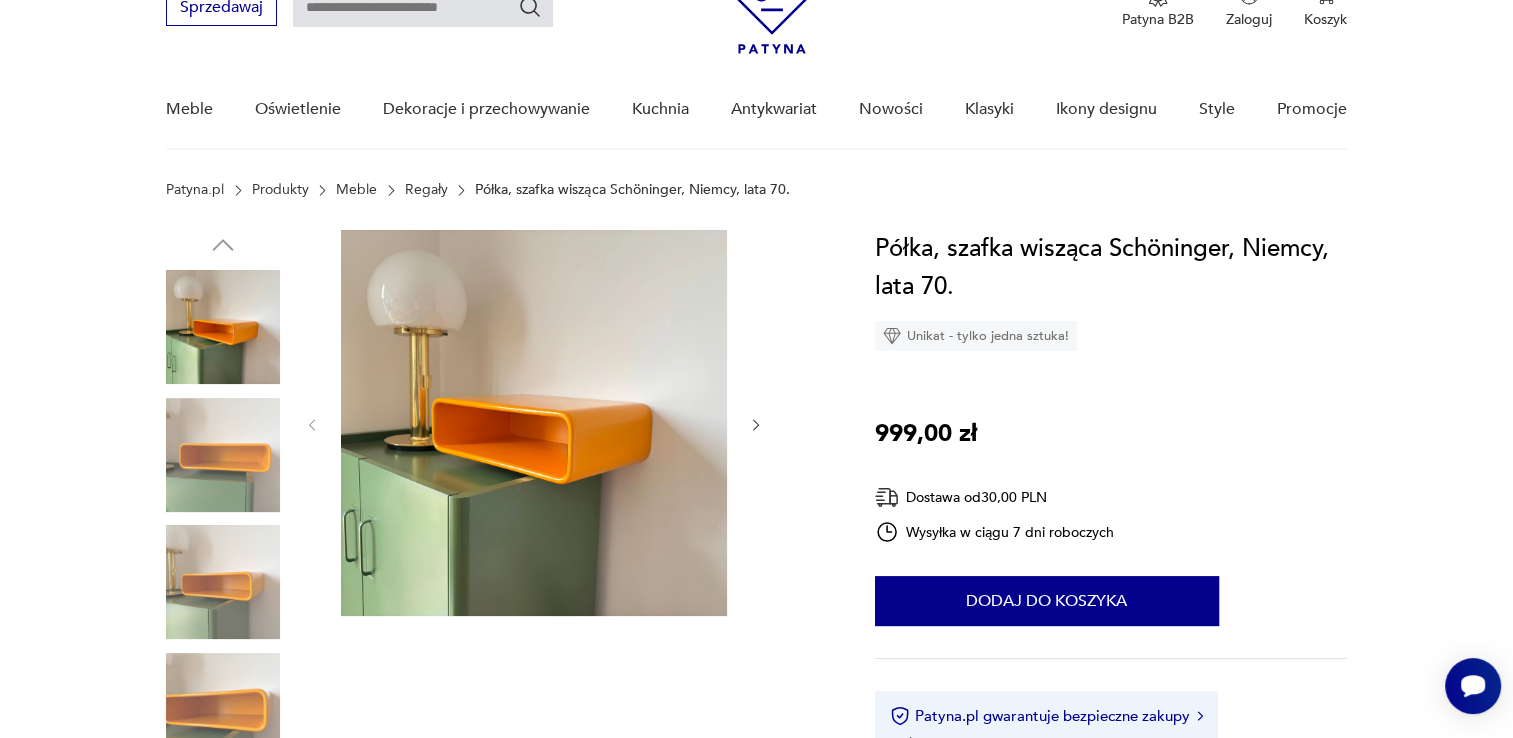 click at bounding box center [223, 455] 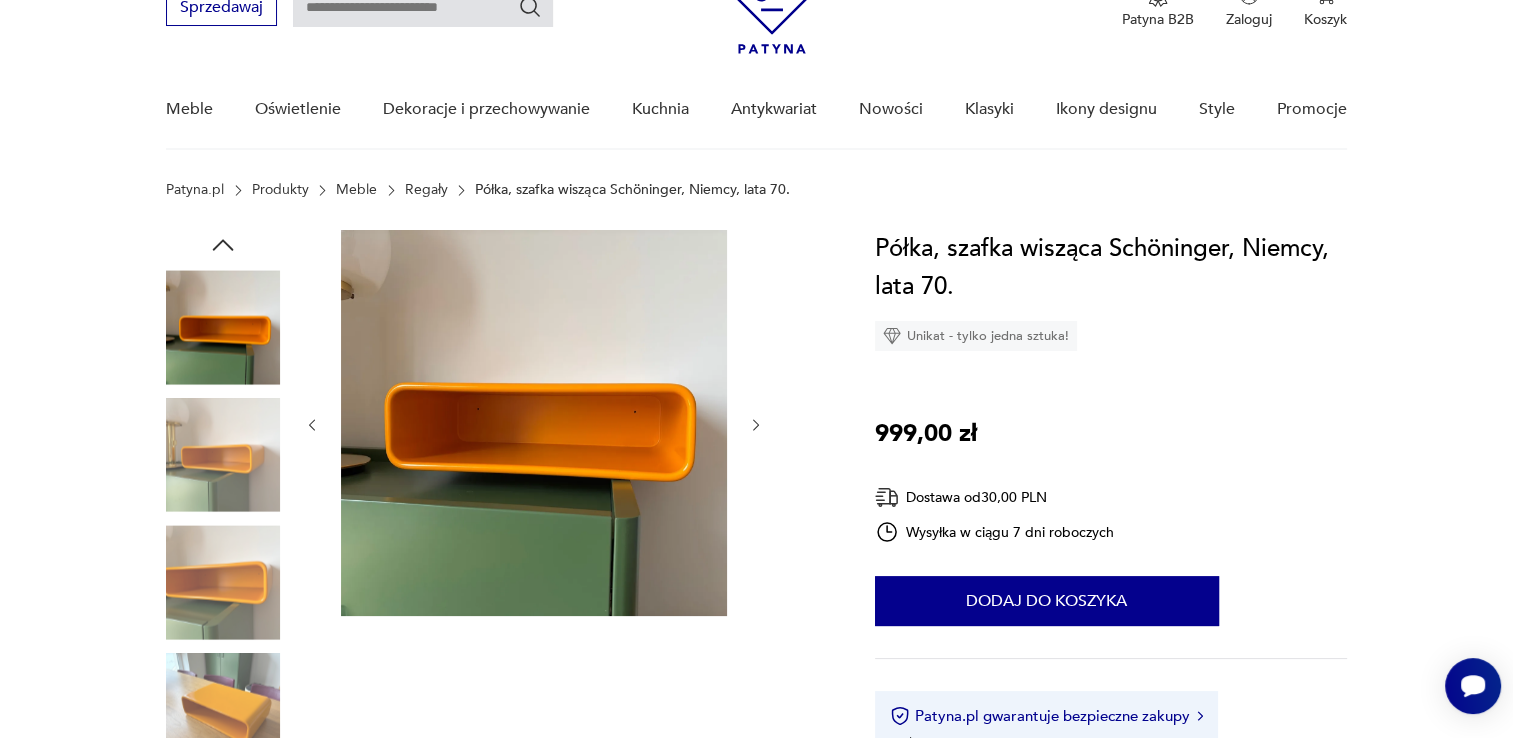 click at bounding box center (0, 0) 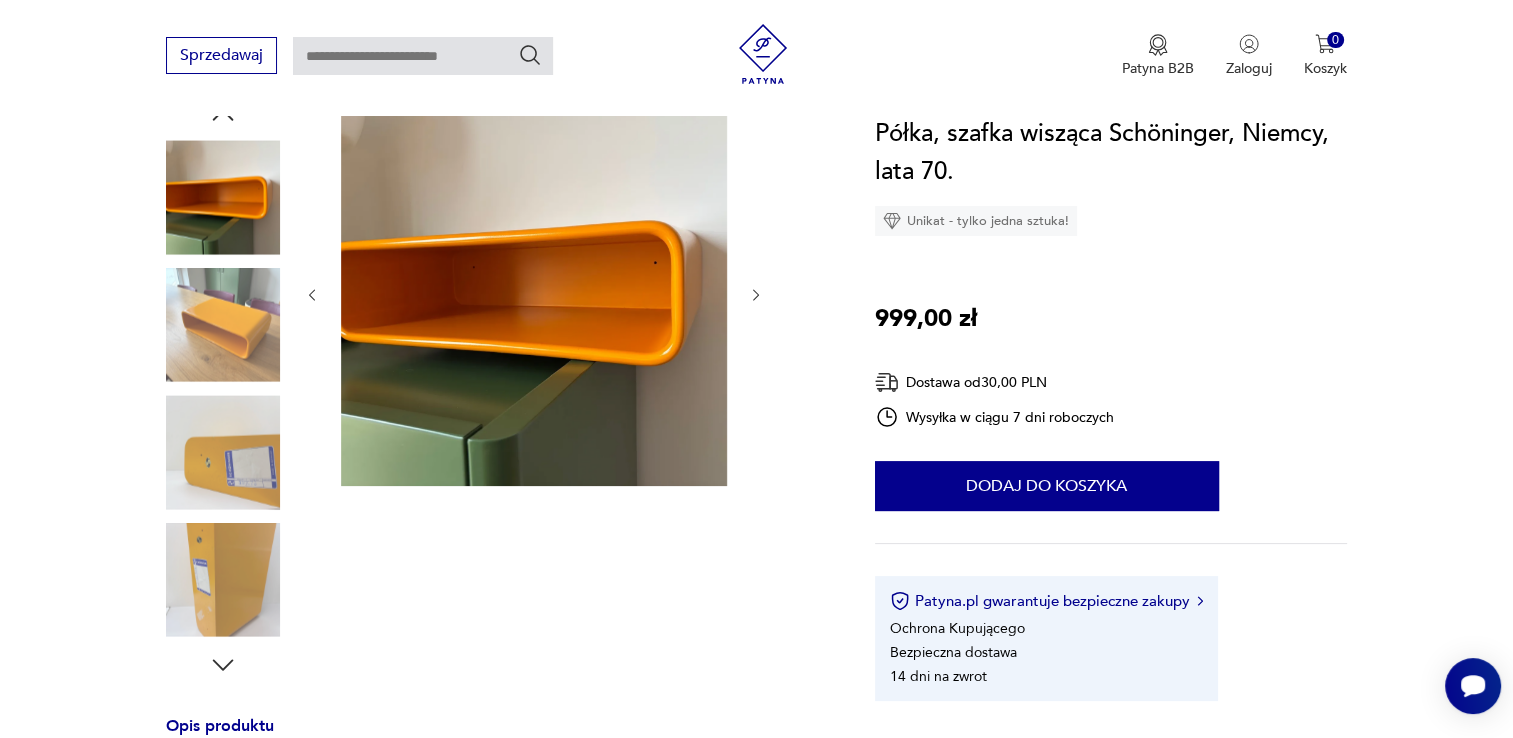 scroll, scrollTop: 100, scrollLeft: 0, axis: vertical 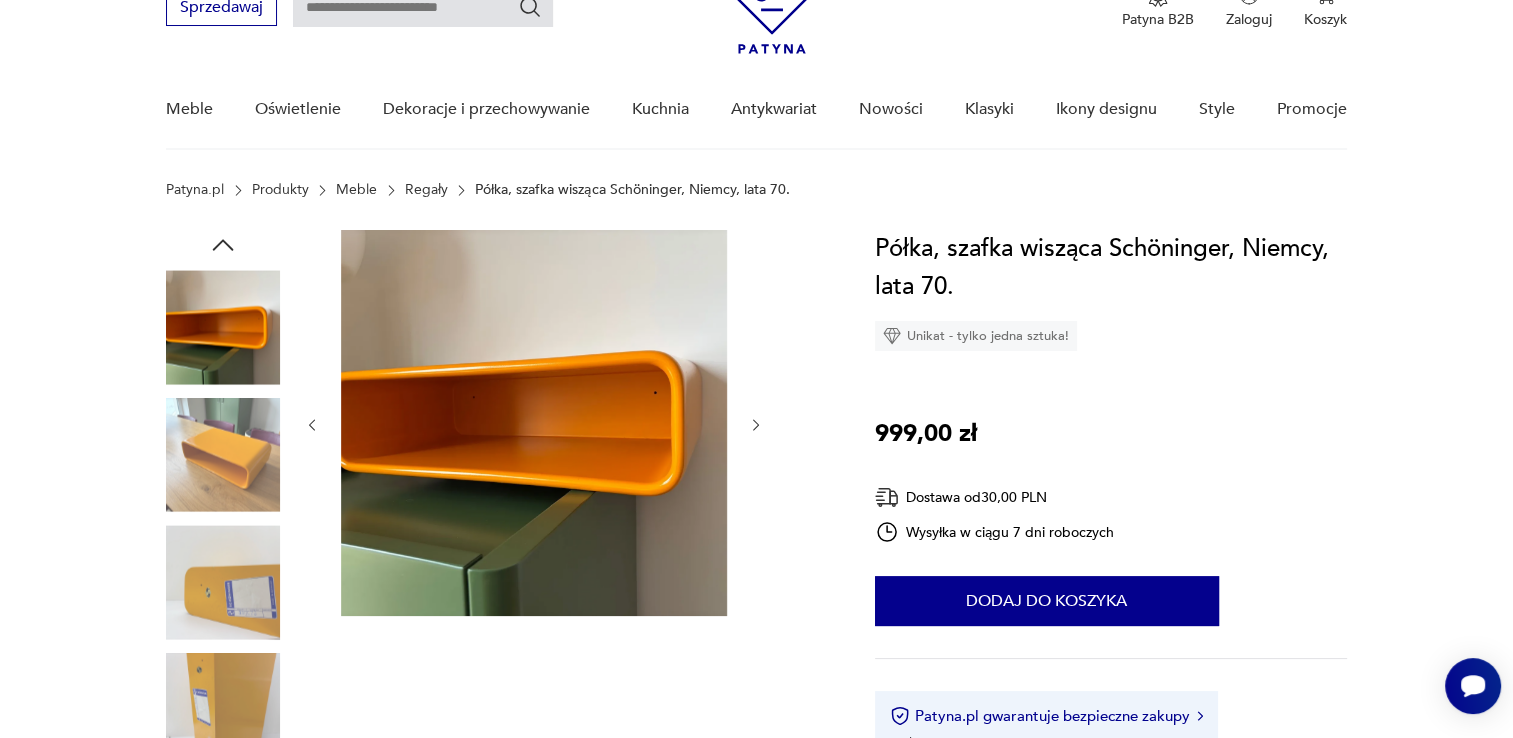 click at bounding box center (756, 425) 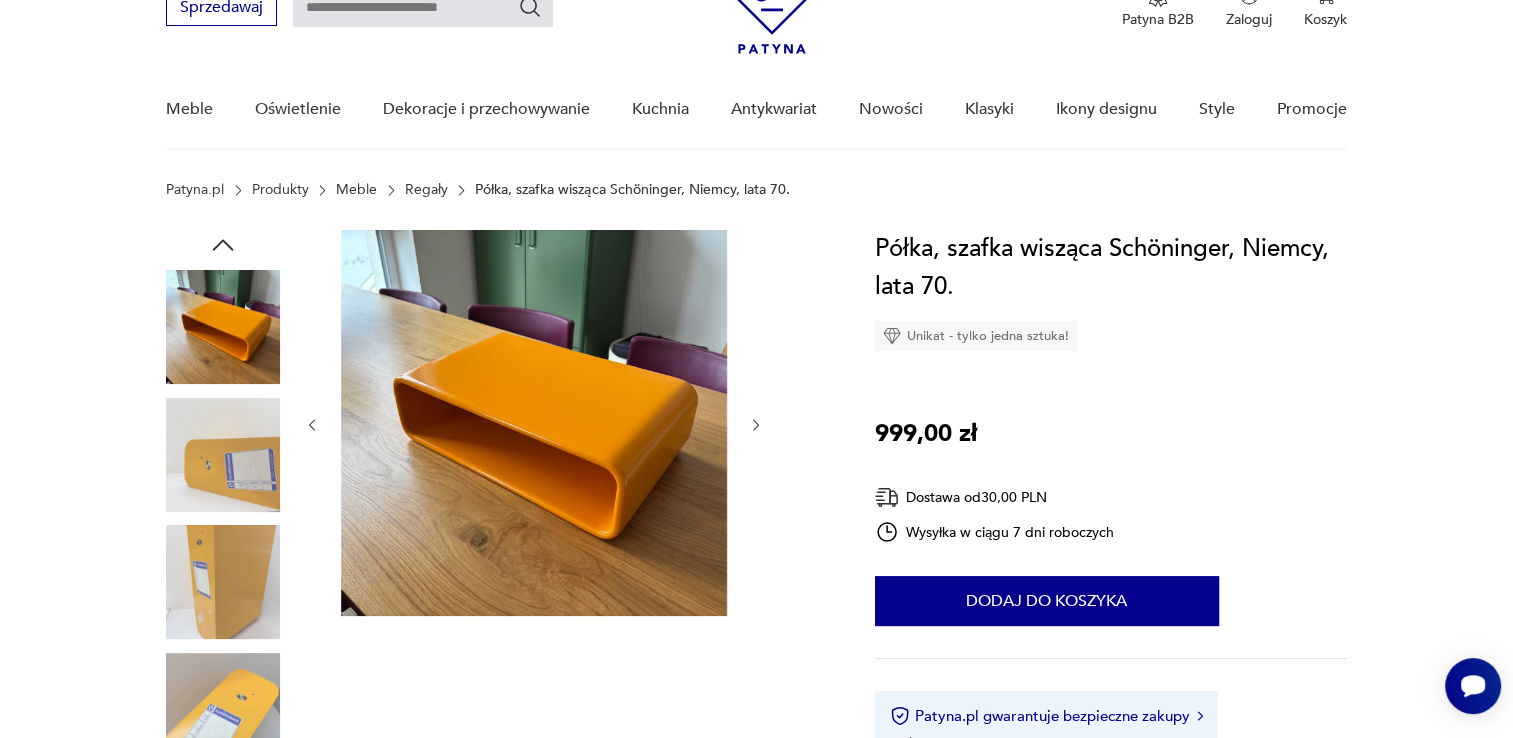 click at bounding box center (756, 425) 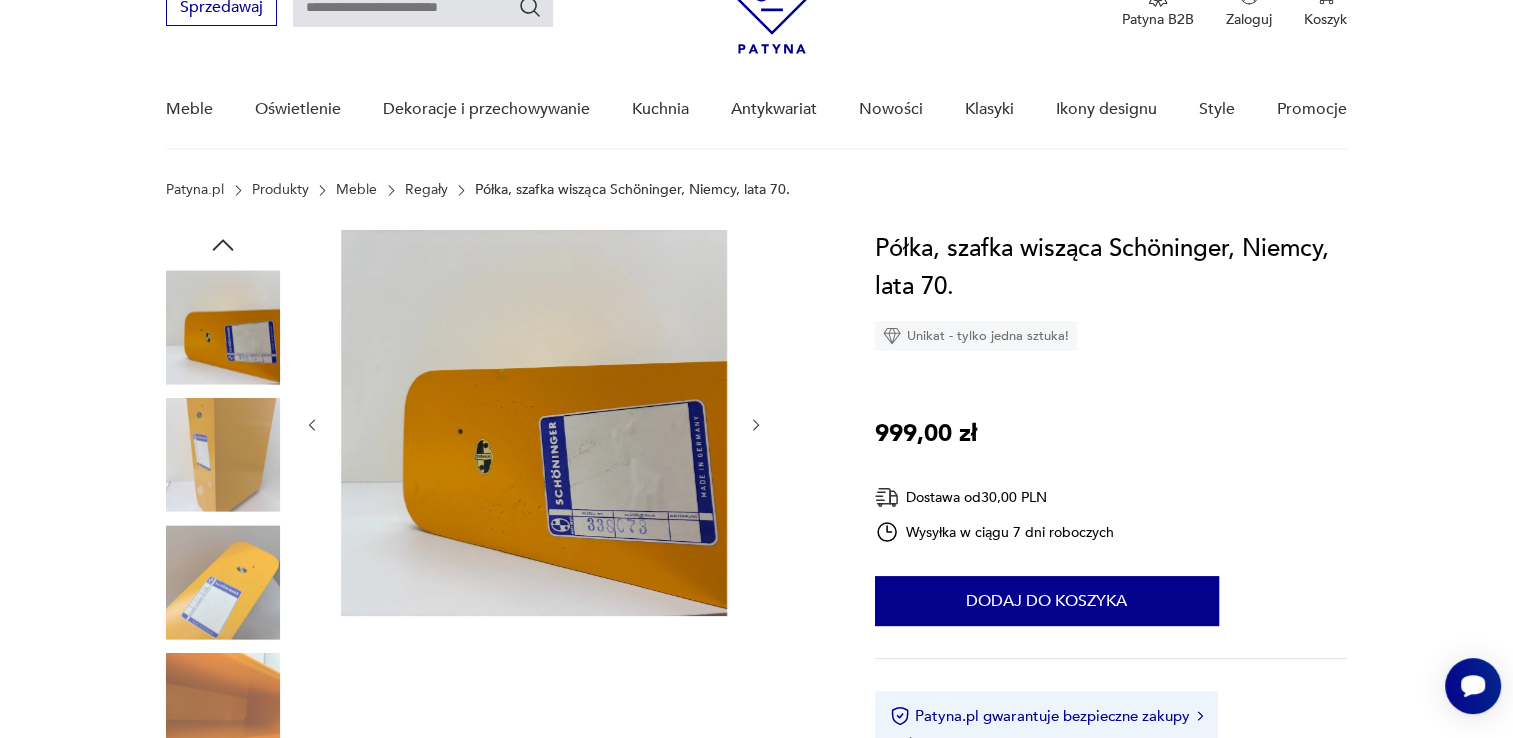 click at bounding box center (756, 425) 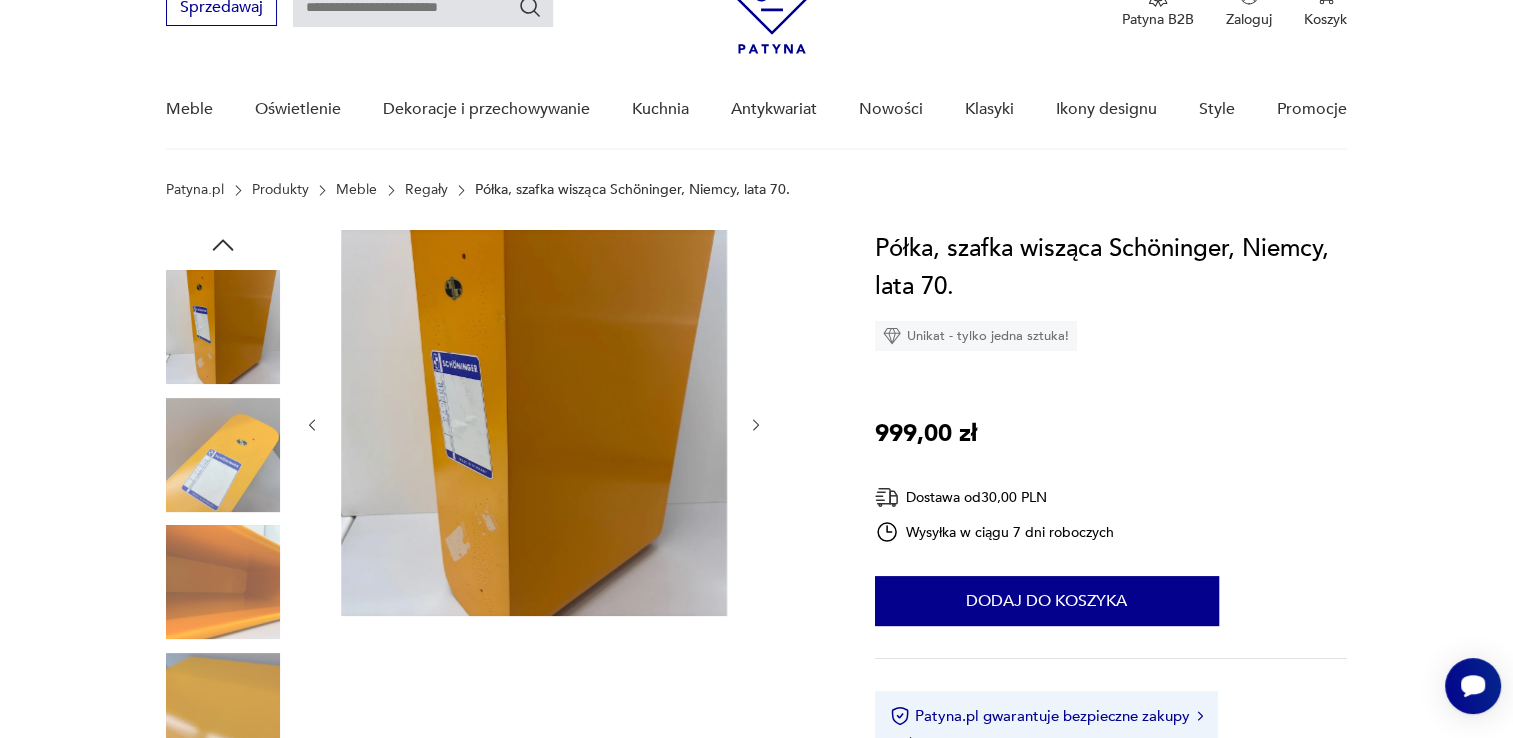 click at bounding box center [756, 425] 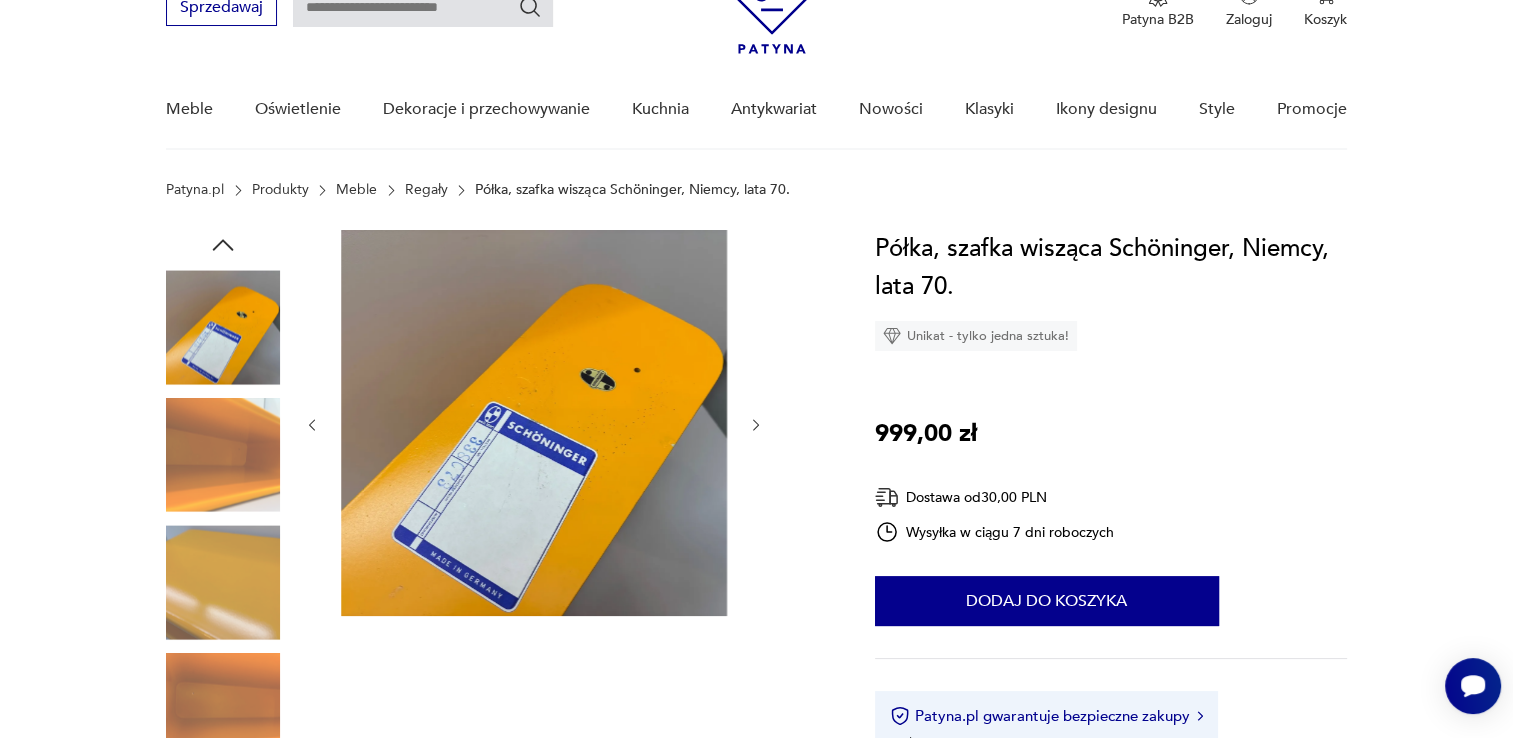 click at bounding box center (756, 425) 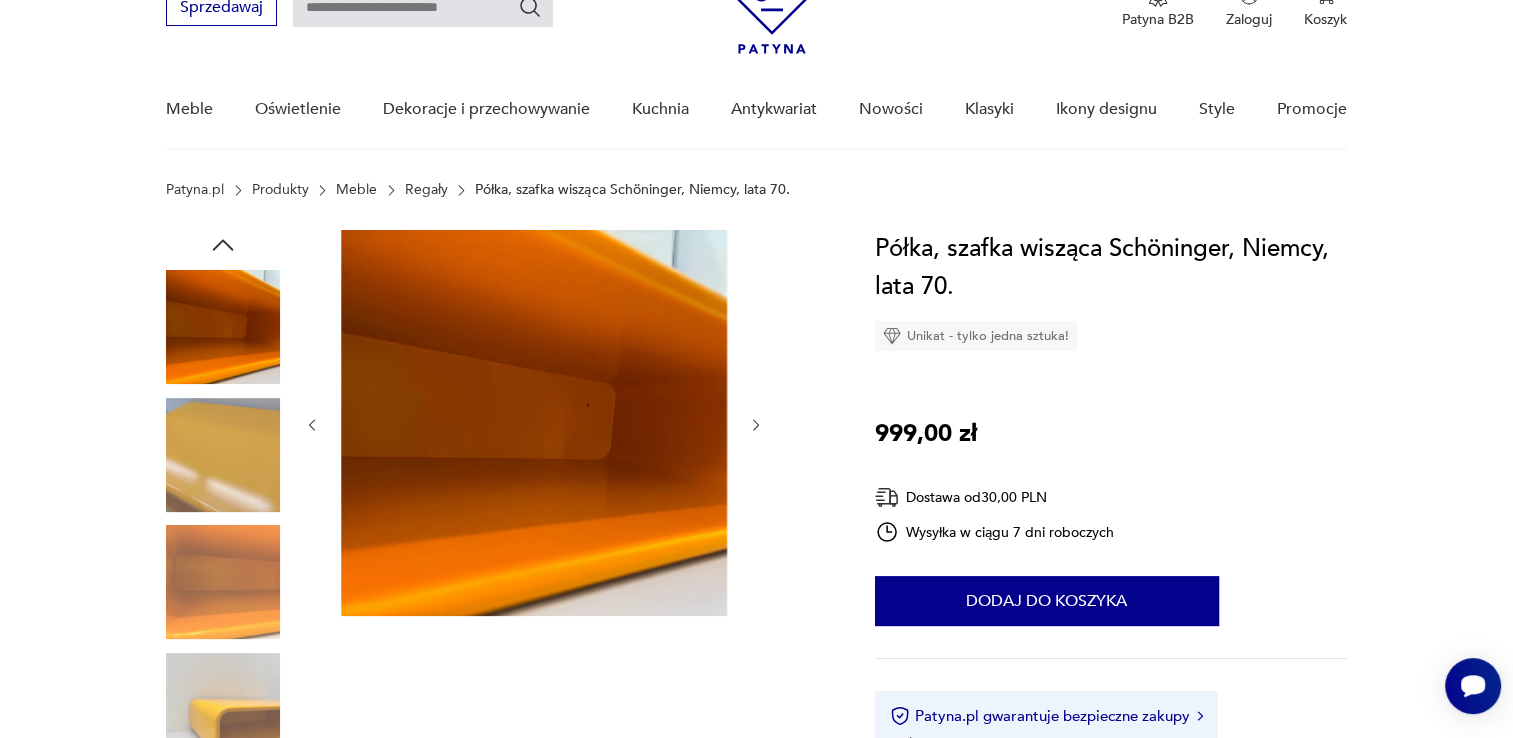 click at bounding box center [756, 425] 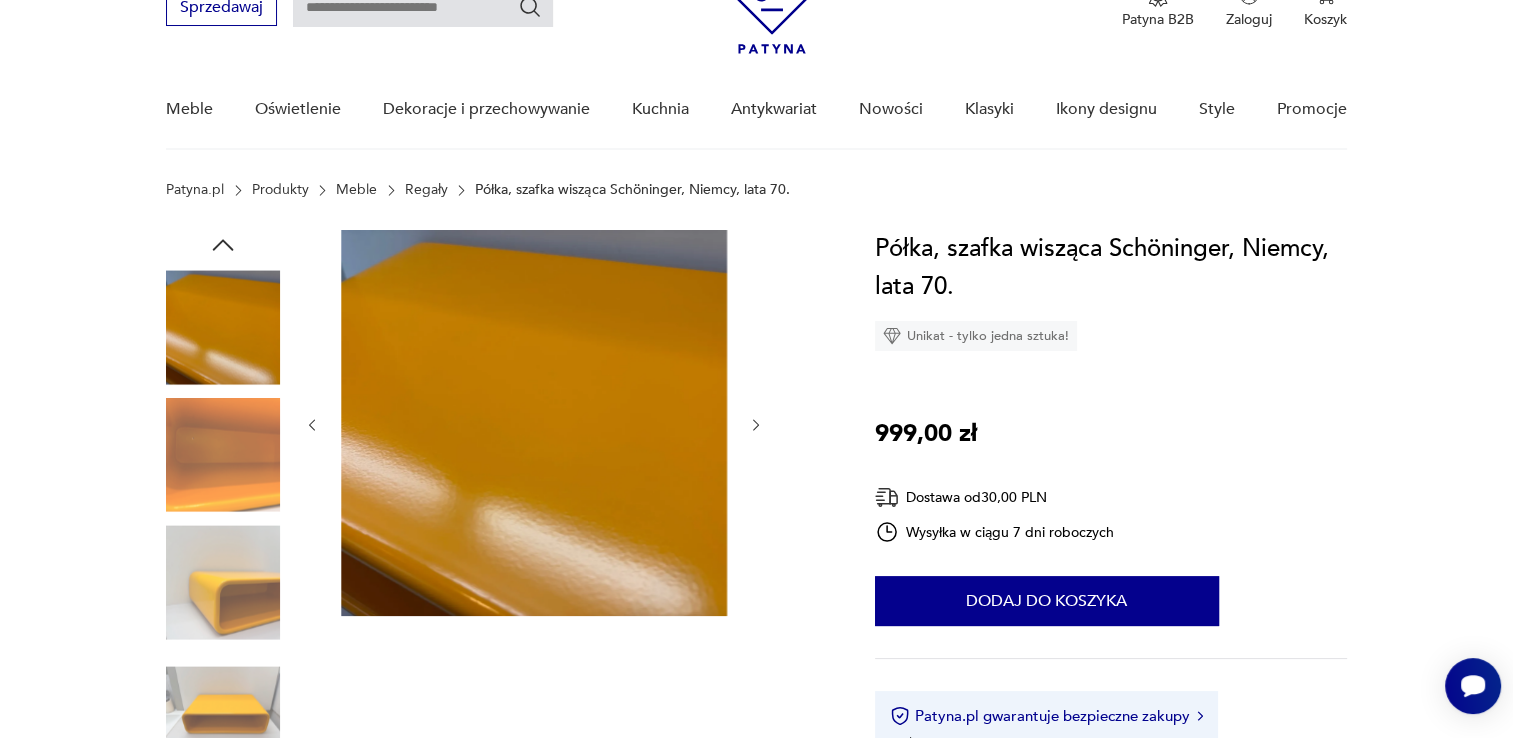 click at bounding box center [756, 425] 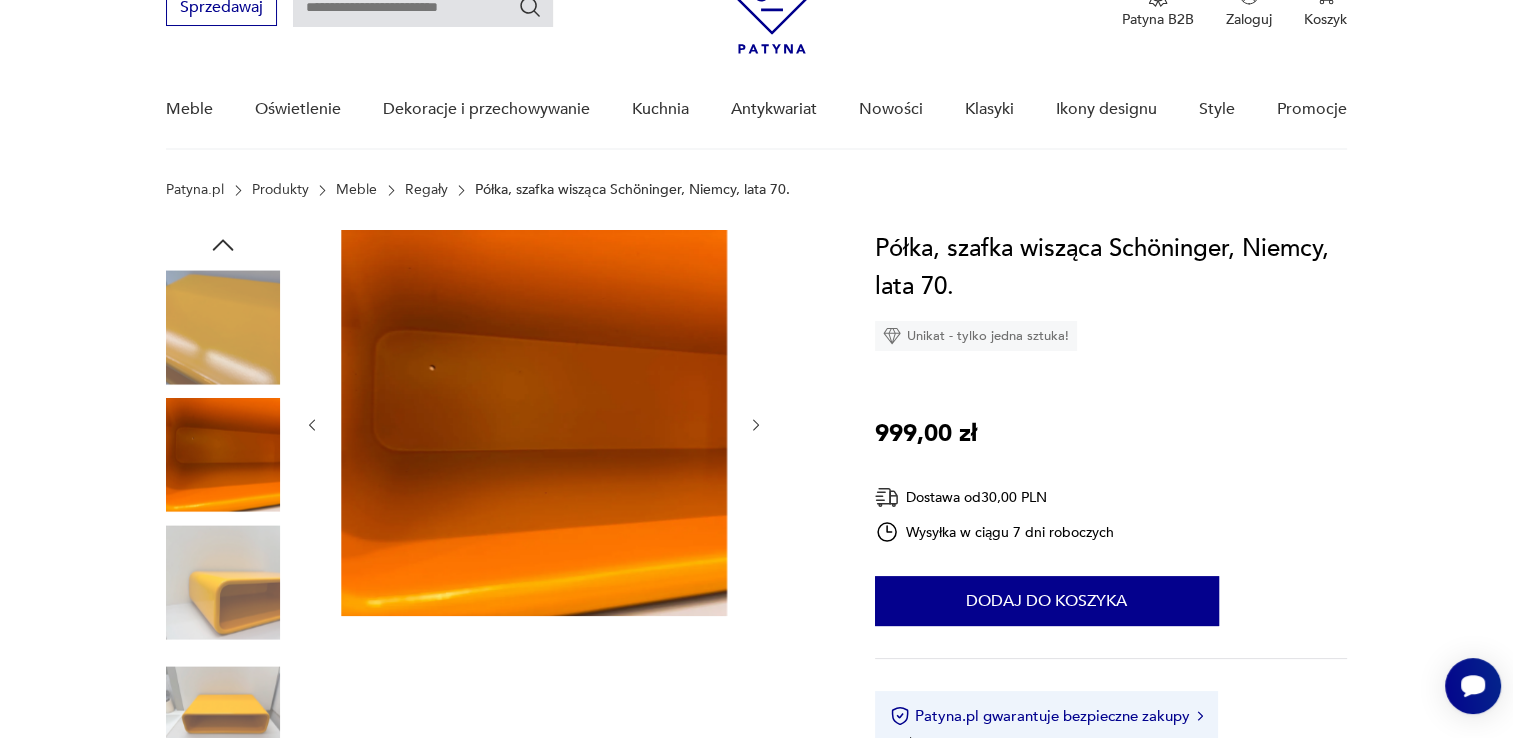 click at bounding box center (756, 425) 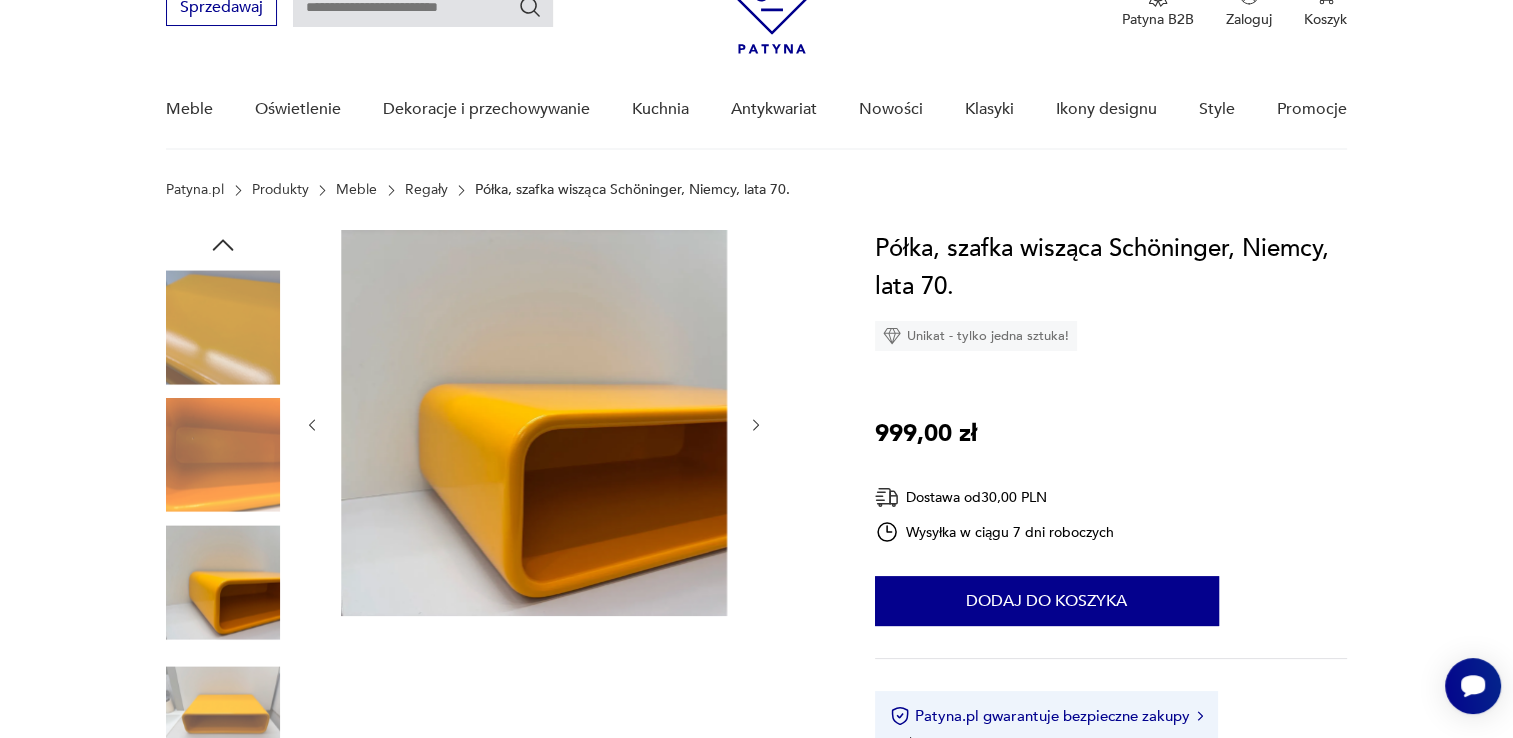 click at bounding box center [756, 425] 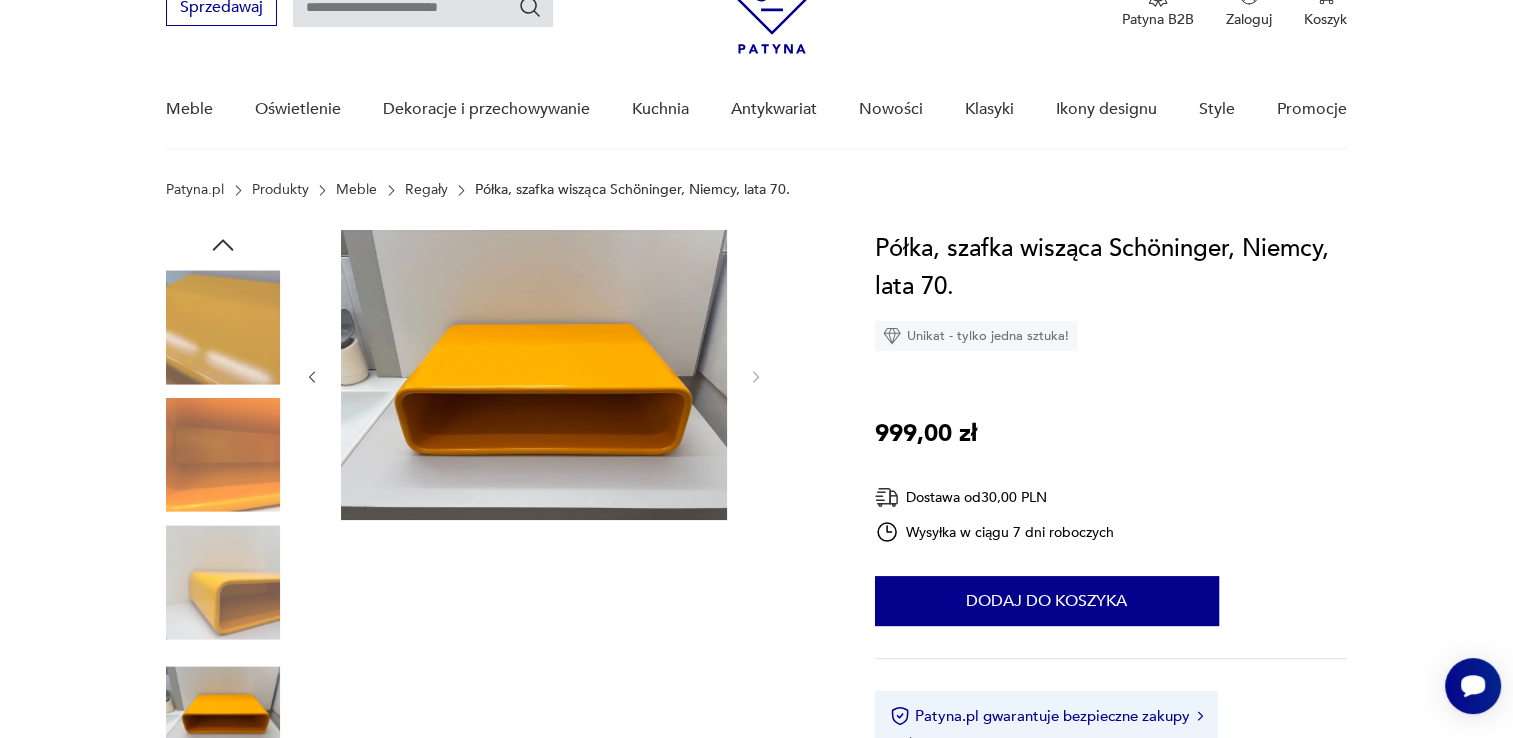 click at bounding box center [534, 377] 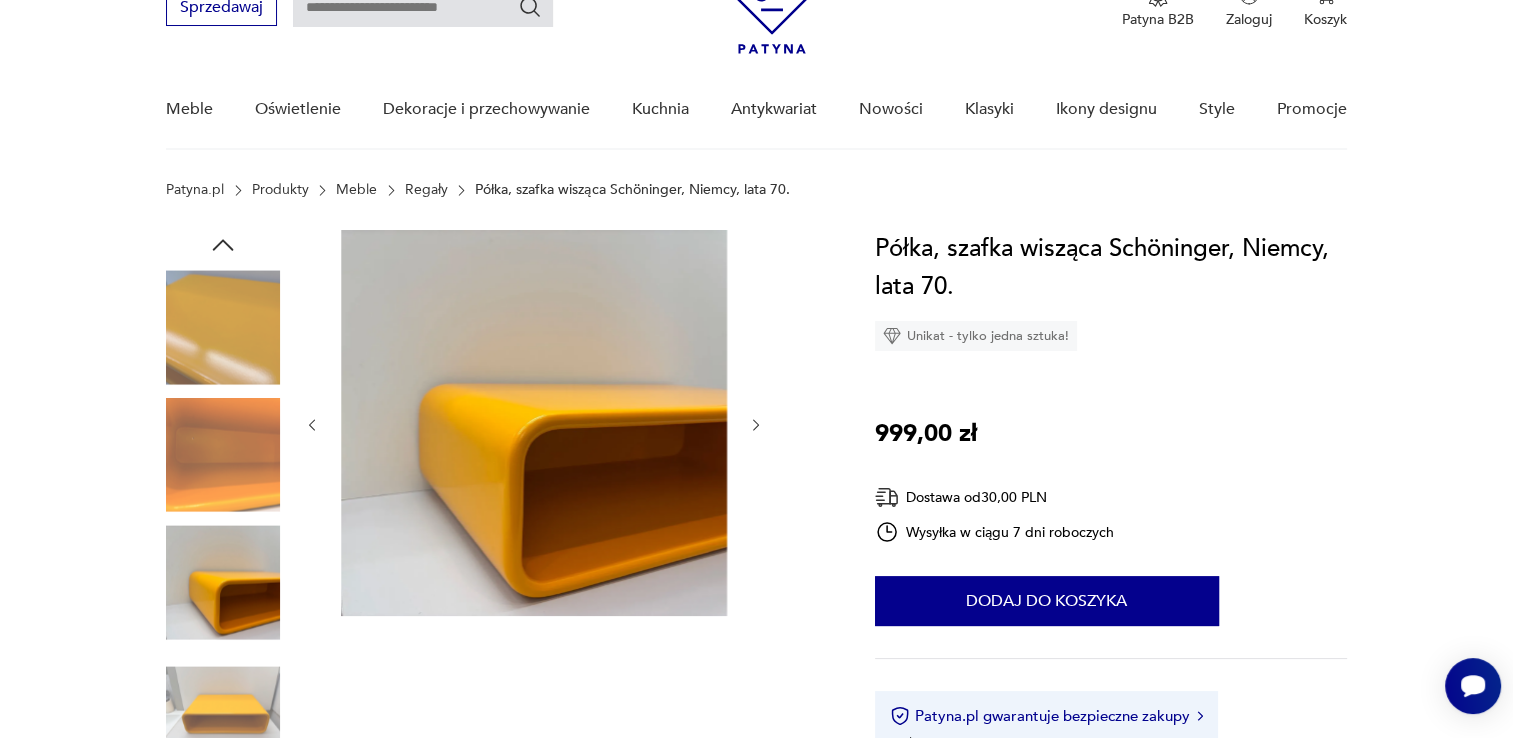 click at bounding box center (534, 425) 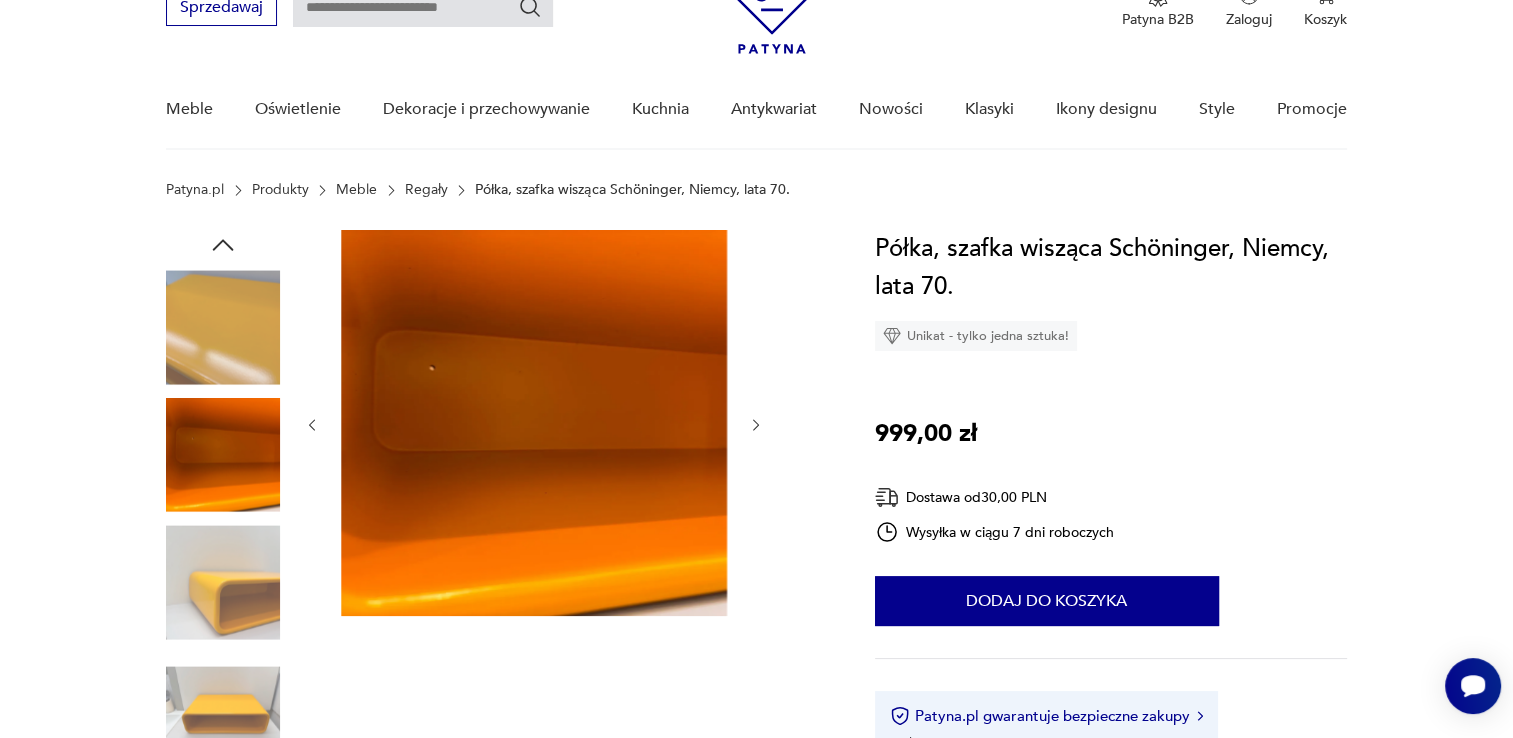 click at bounding box center (312, 425) 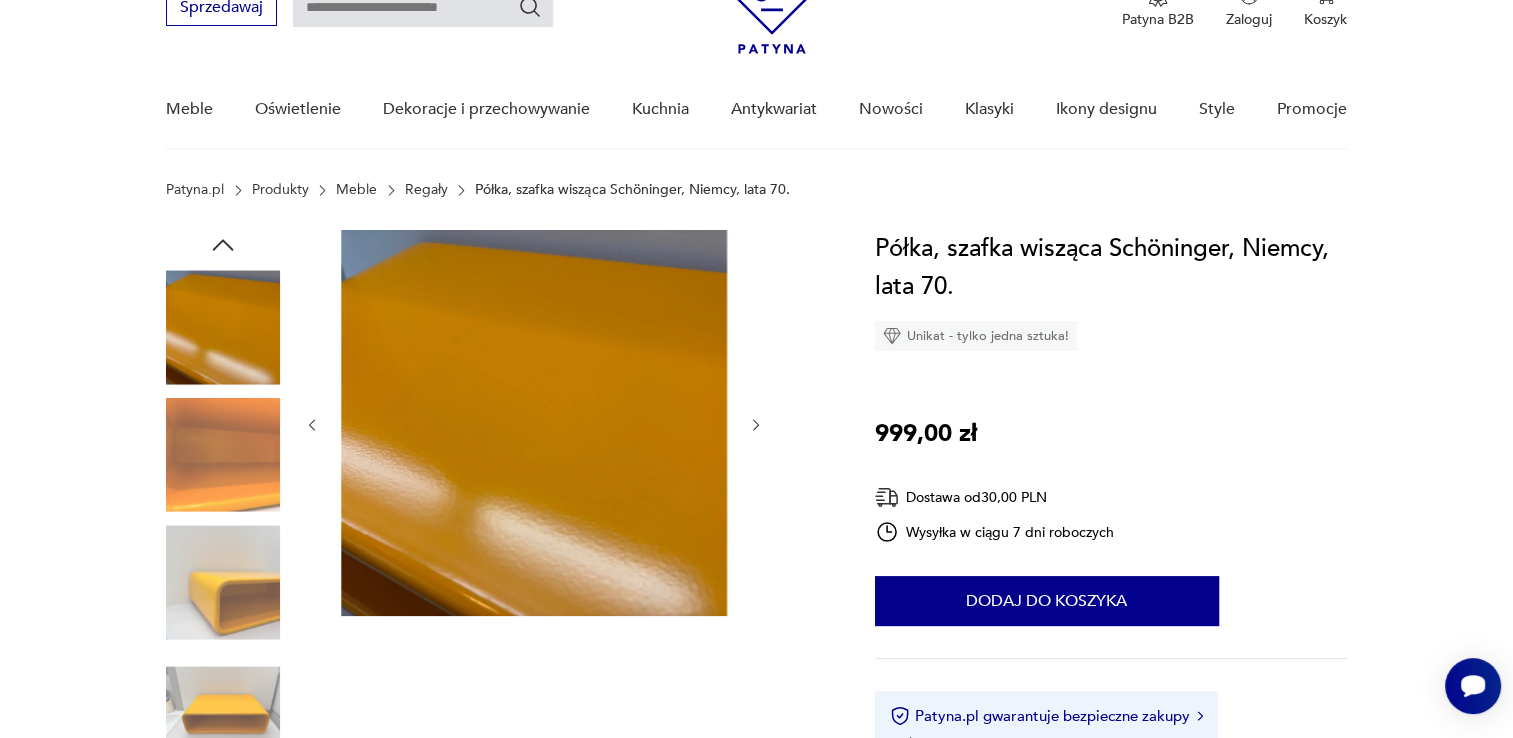 click at bounding box center (312, 425) 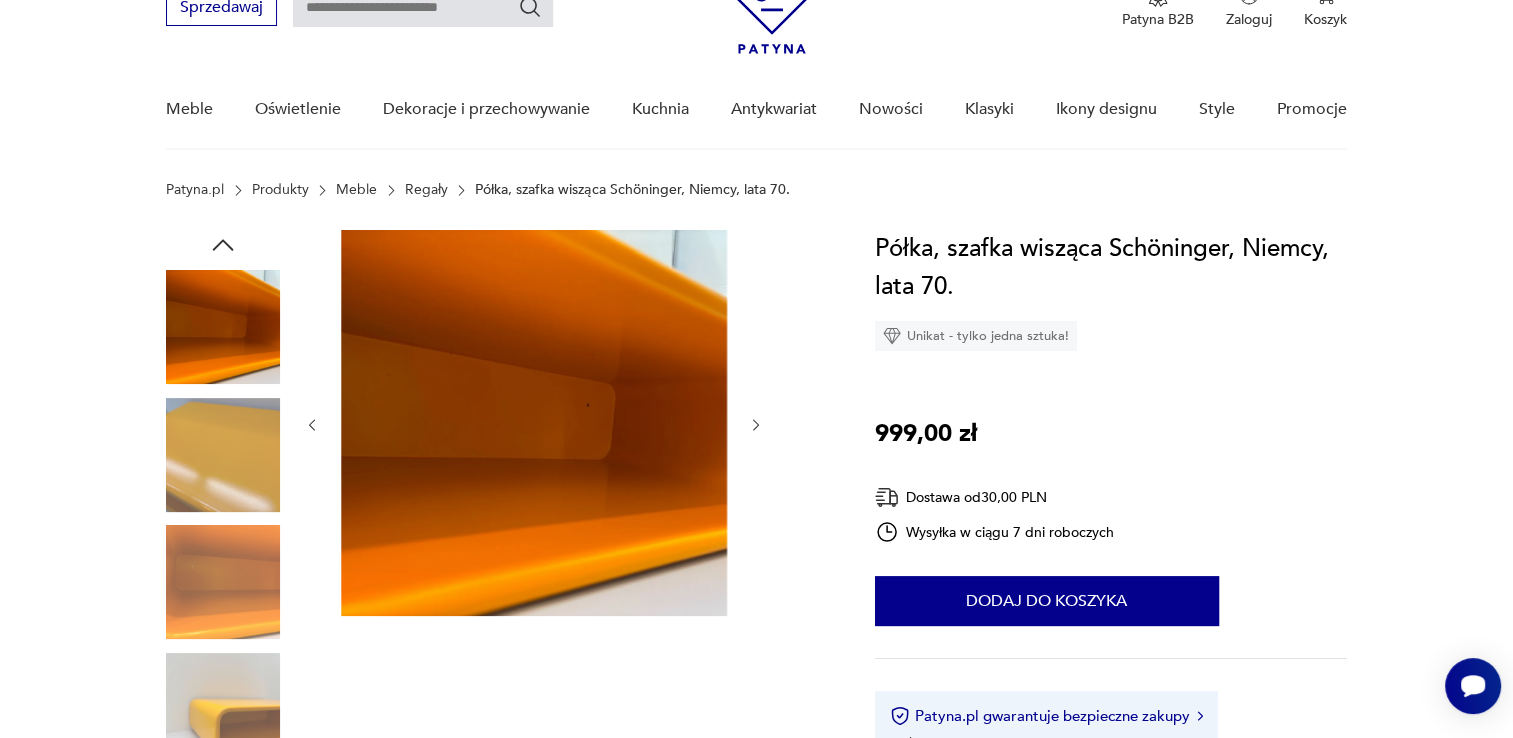 click at bounding box center [312, 425] 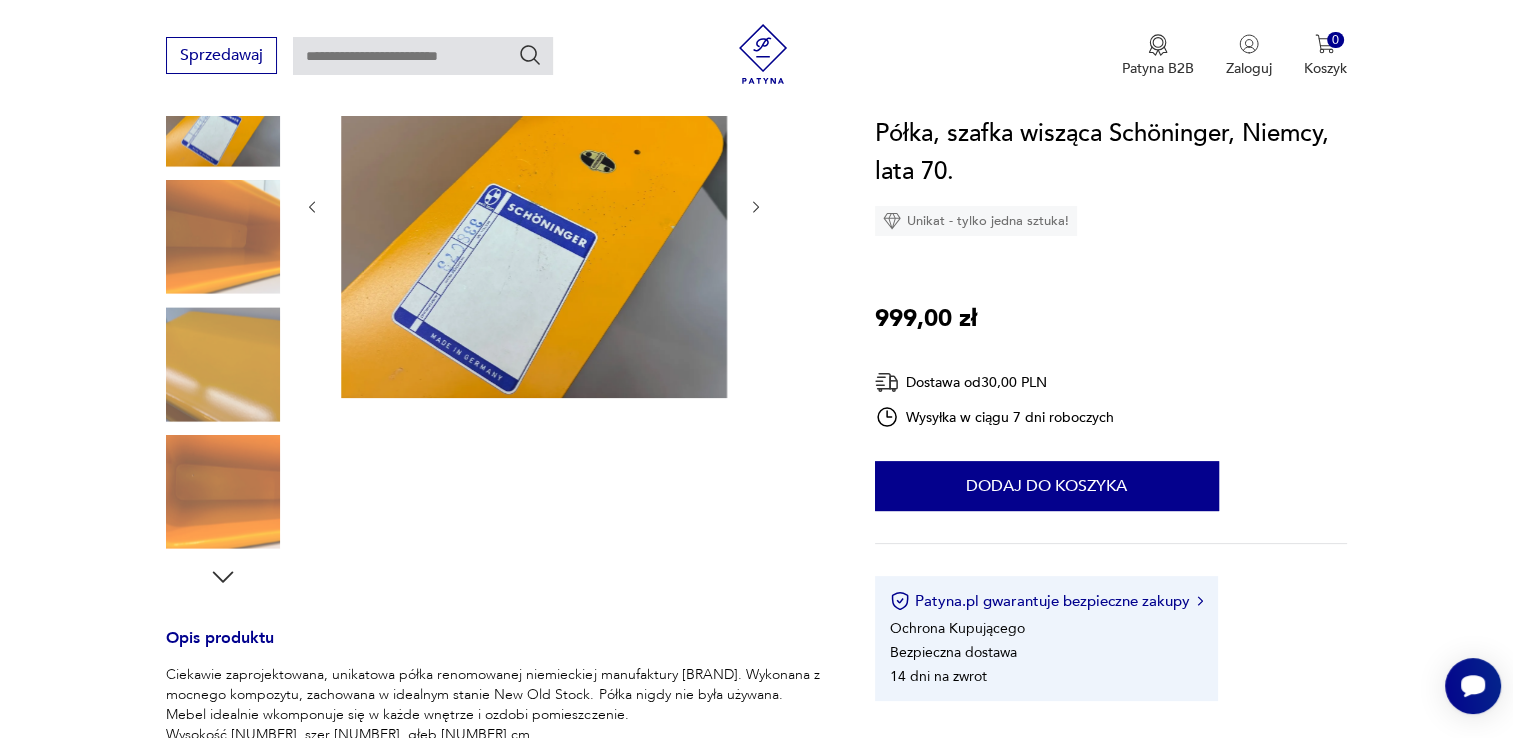 scroll, scrollTop: 200, scrollLeft: 0, axis: vertical 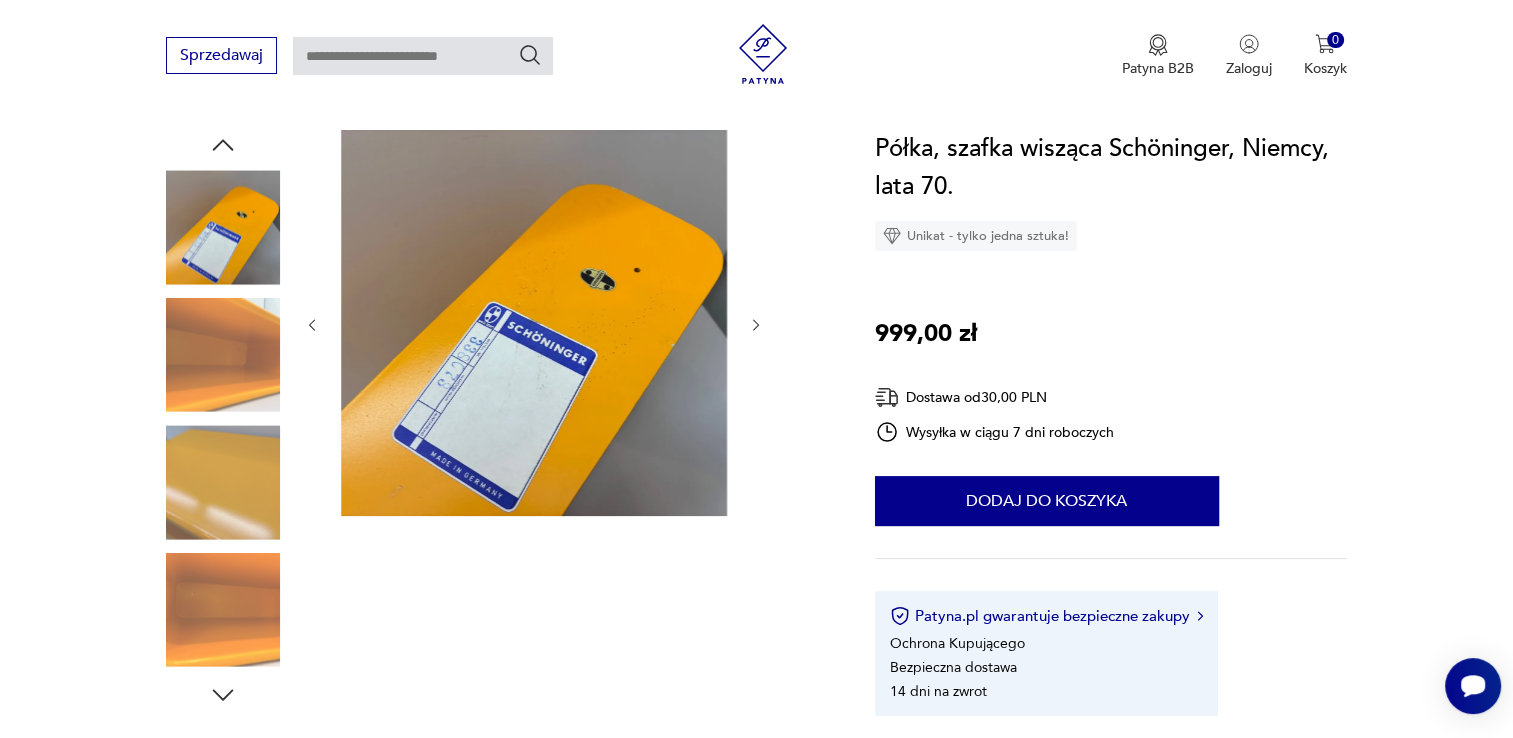 click at bounding box center (0, 0) 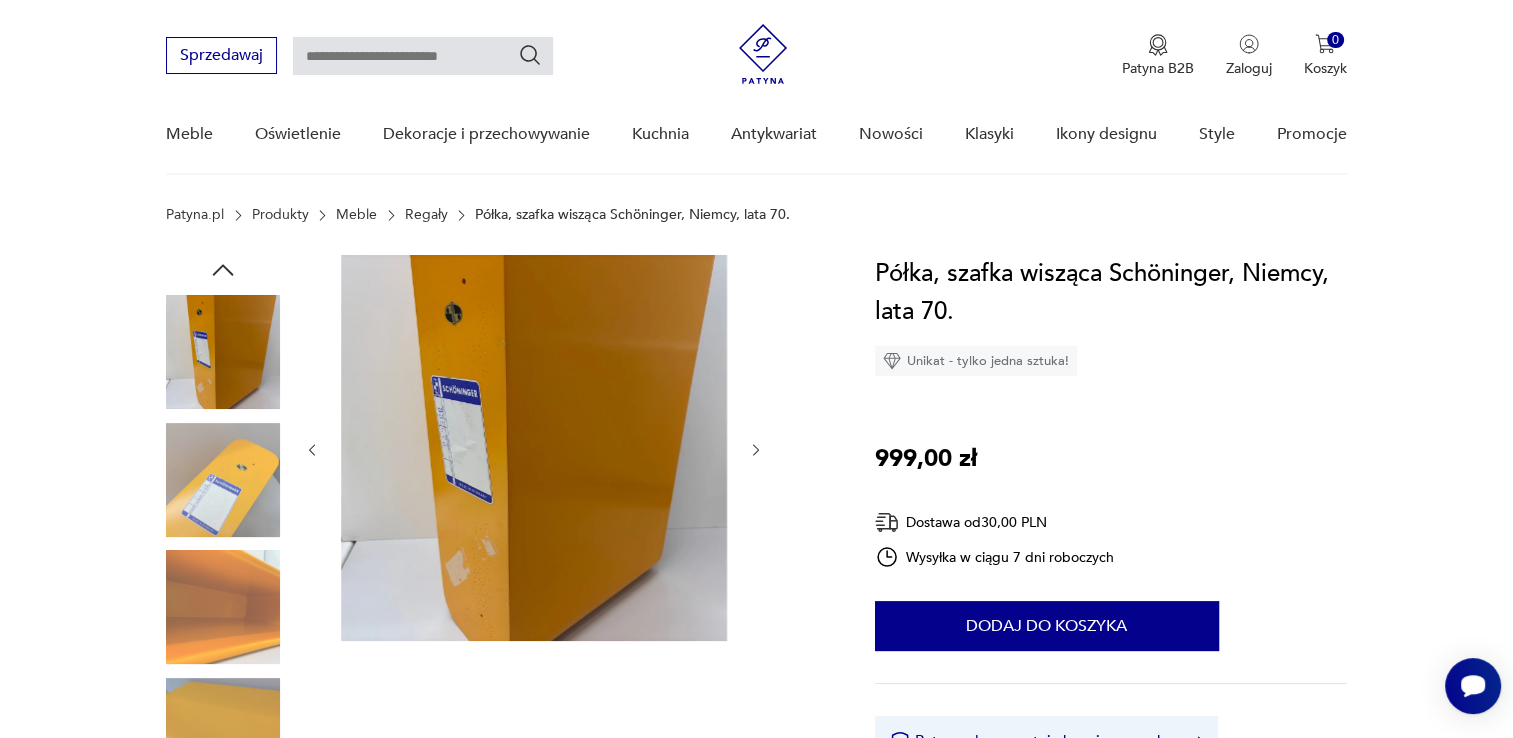 scroll, scrollTop: 0, scrollLeft: 0, axis: both 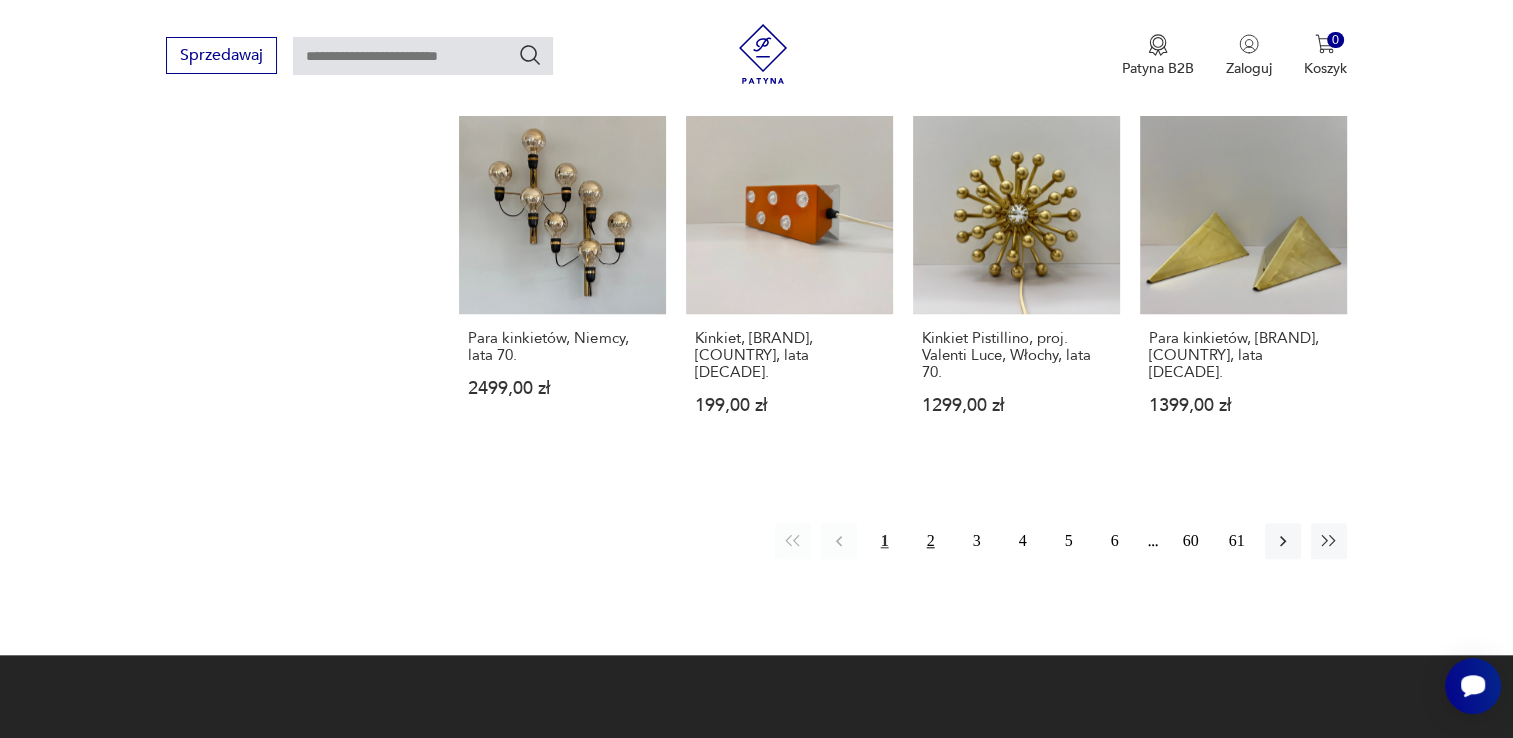 click on "2" at bounding box center [931, 541] 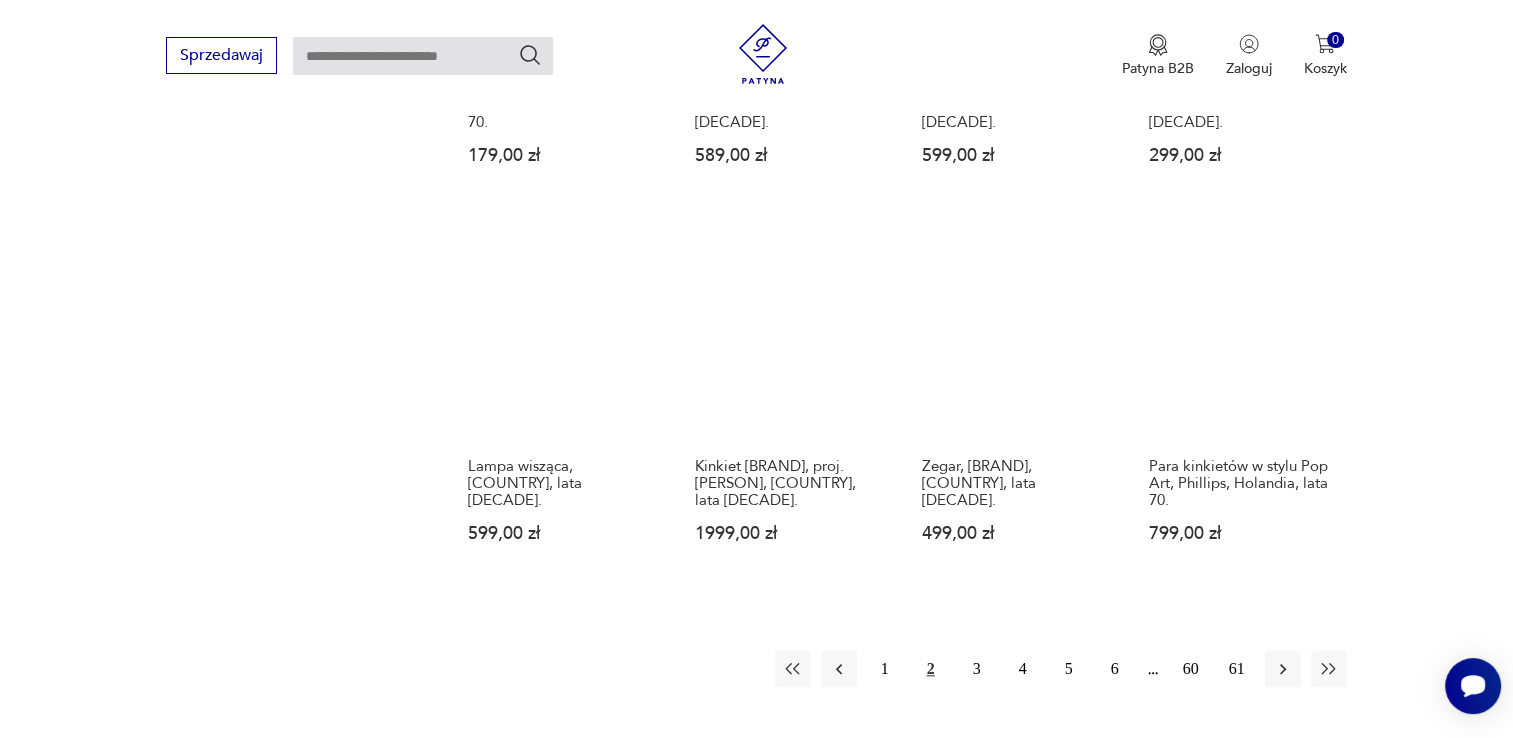 scroll, scrollTop: 1712, scrollLeft: 0, axis: vertical 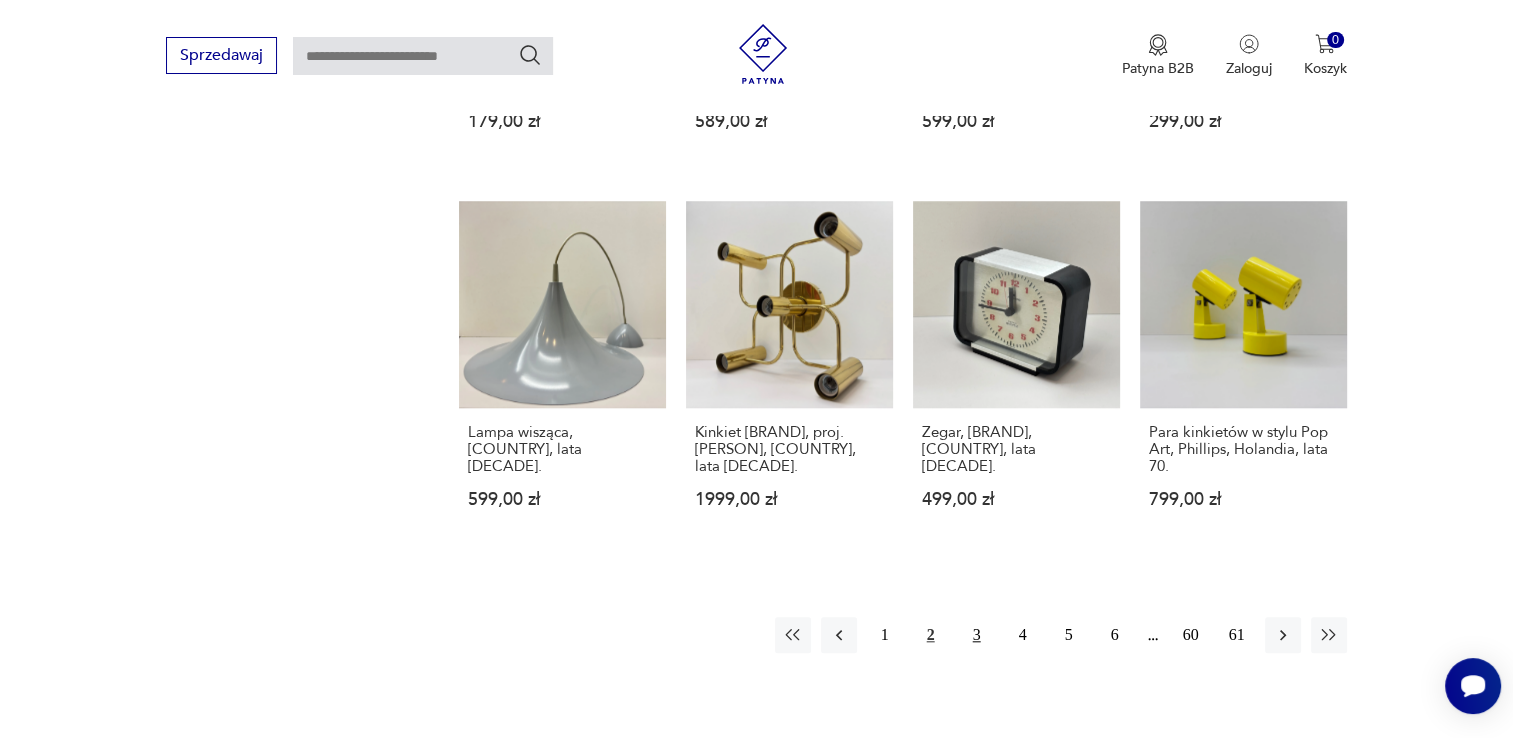click on "3" at bounding box center [977, 635] 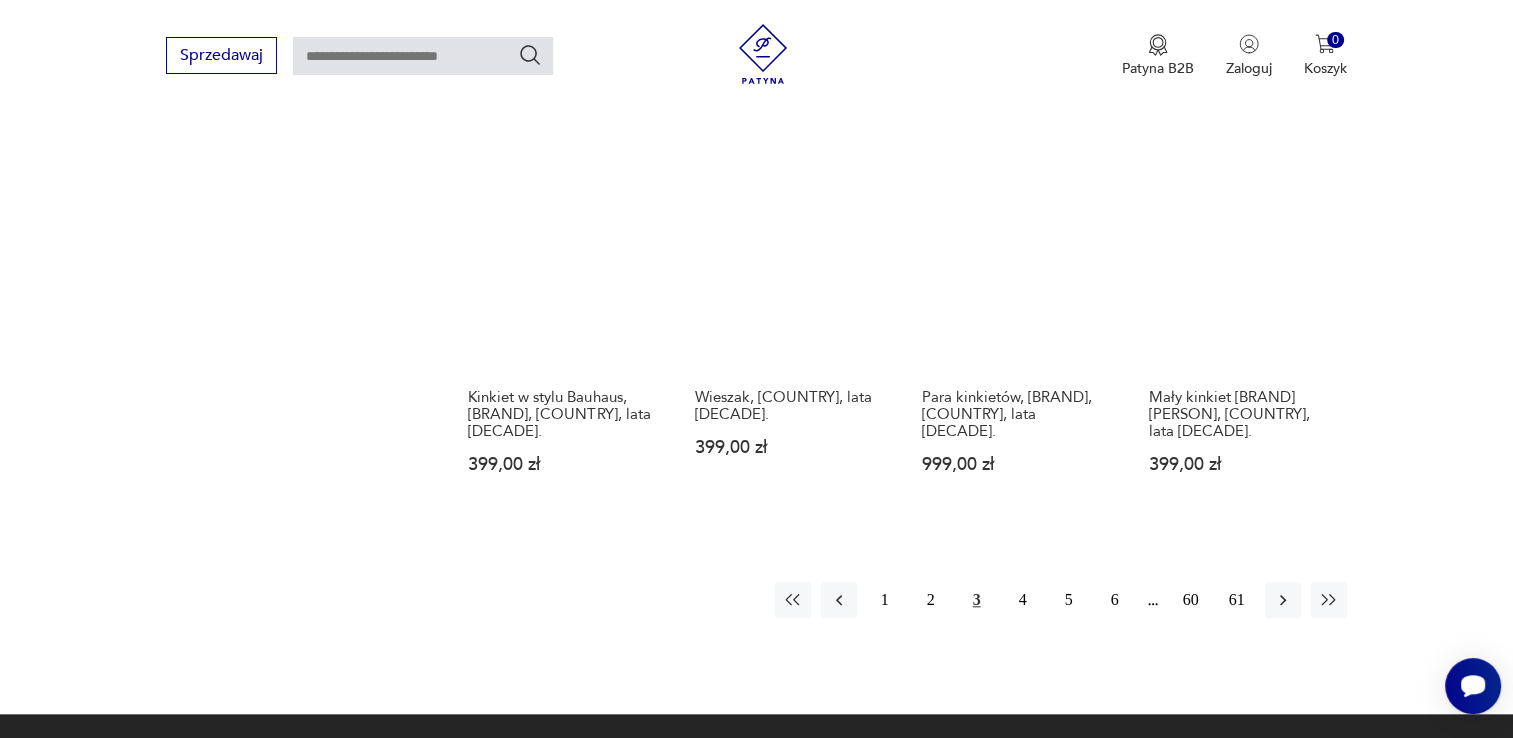 scroll, scrollTop: 1812, scrollLeft: 0, axis: vertical 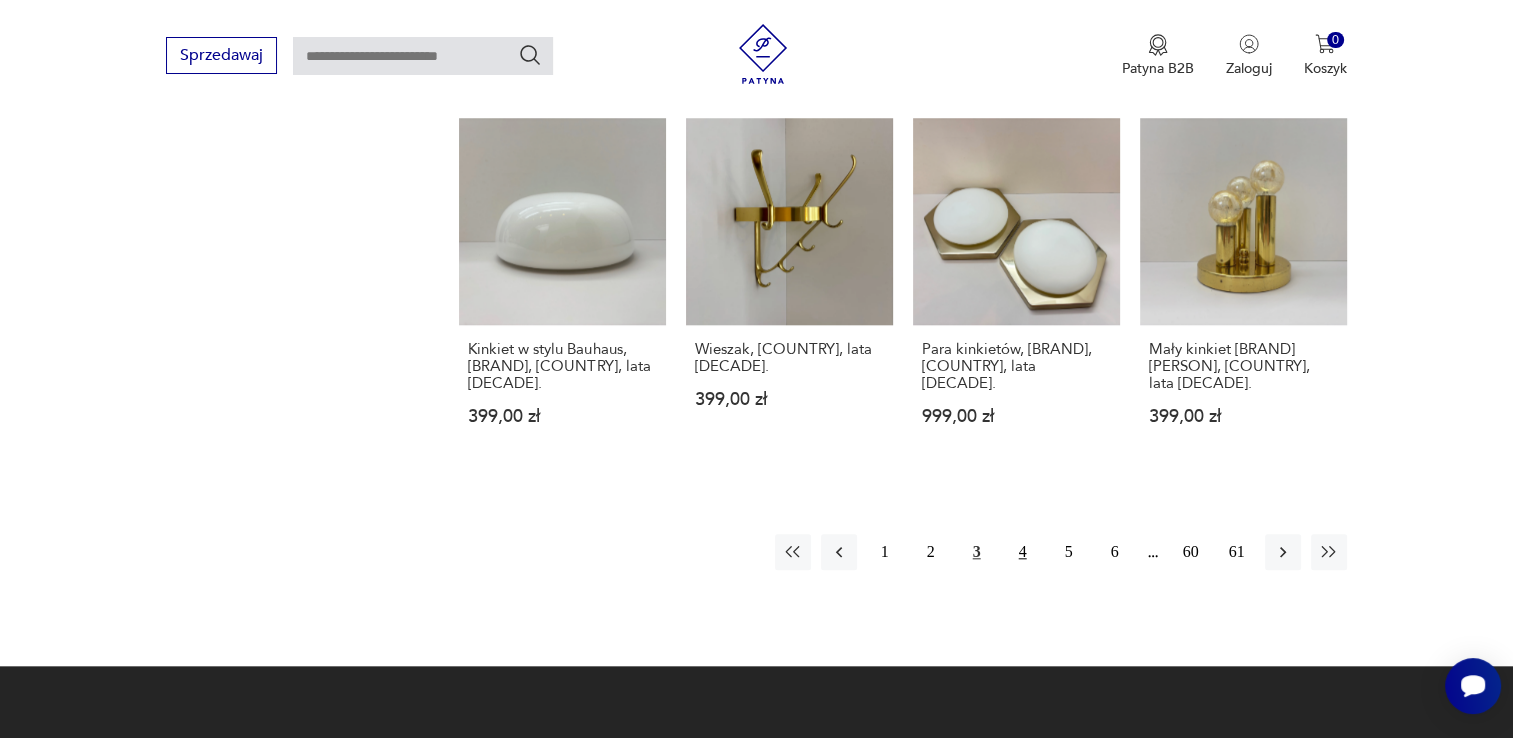 click on "4" at bounding box center [1023, 552] 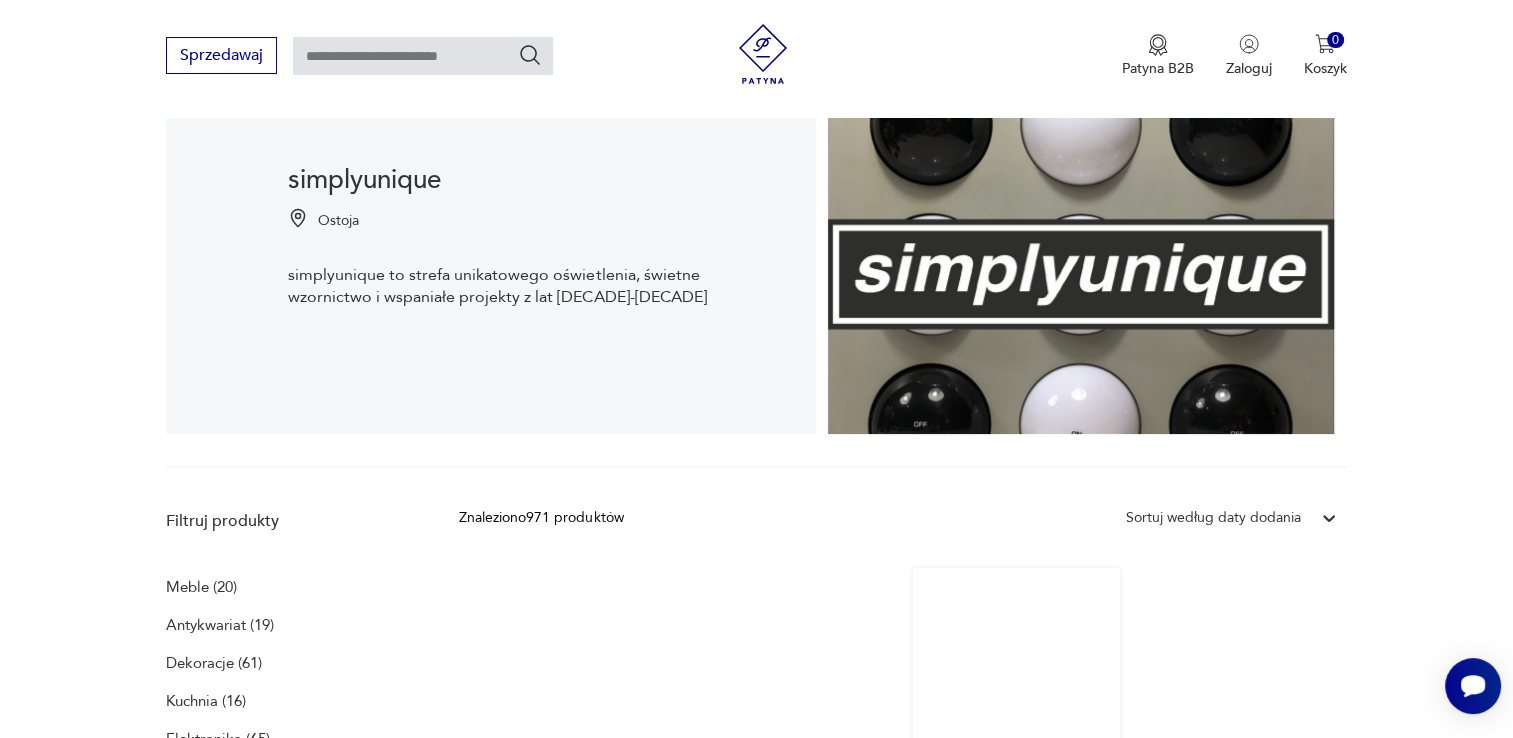 scroll, scrollTop: 112, scrollLeft: 0, axis: vertical 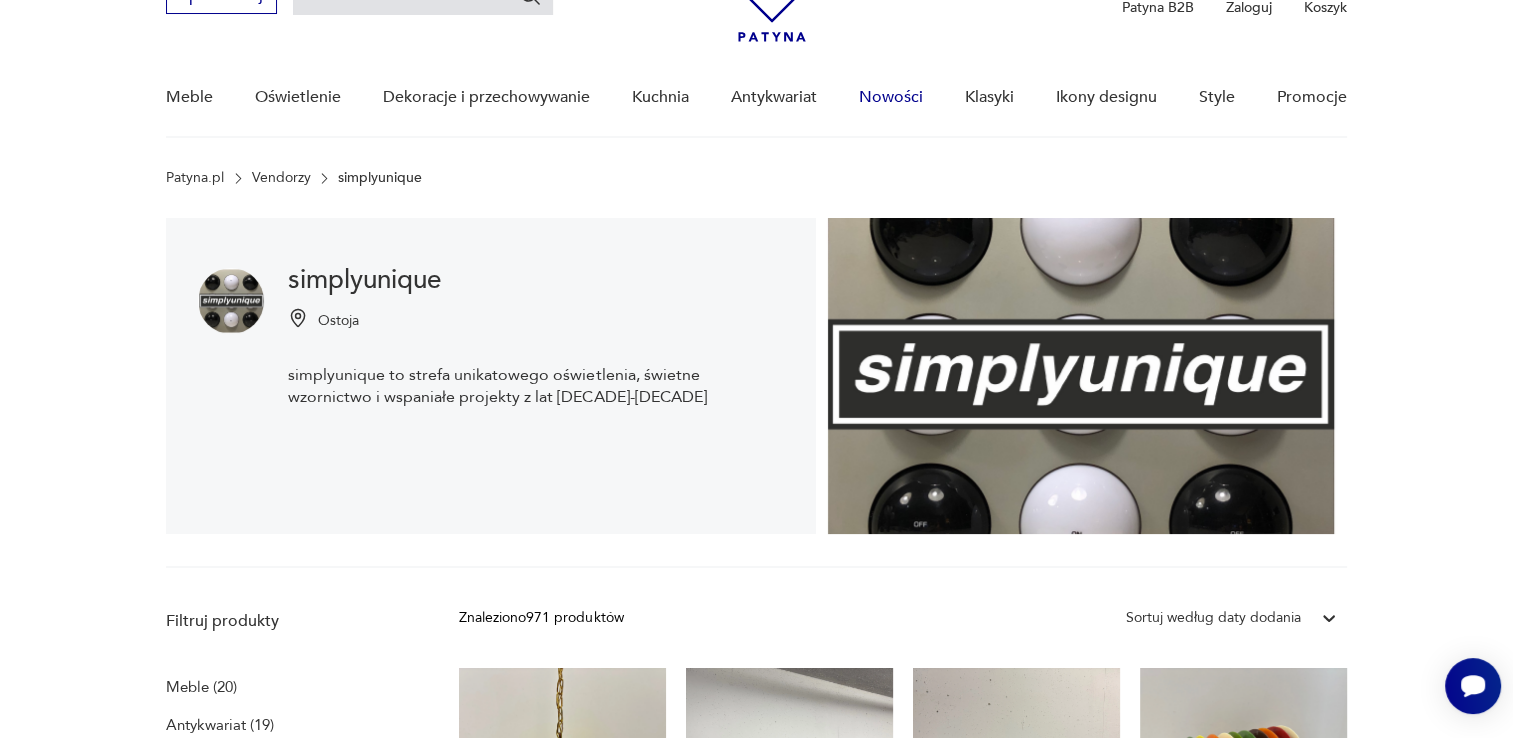 click on "Nowości" at bounding box center (891, 97) 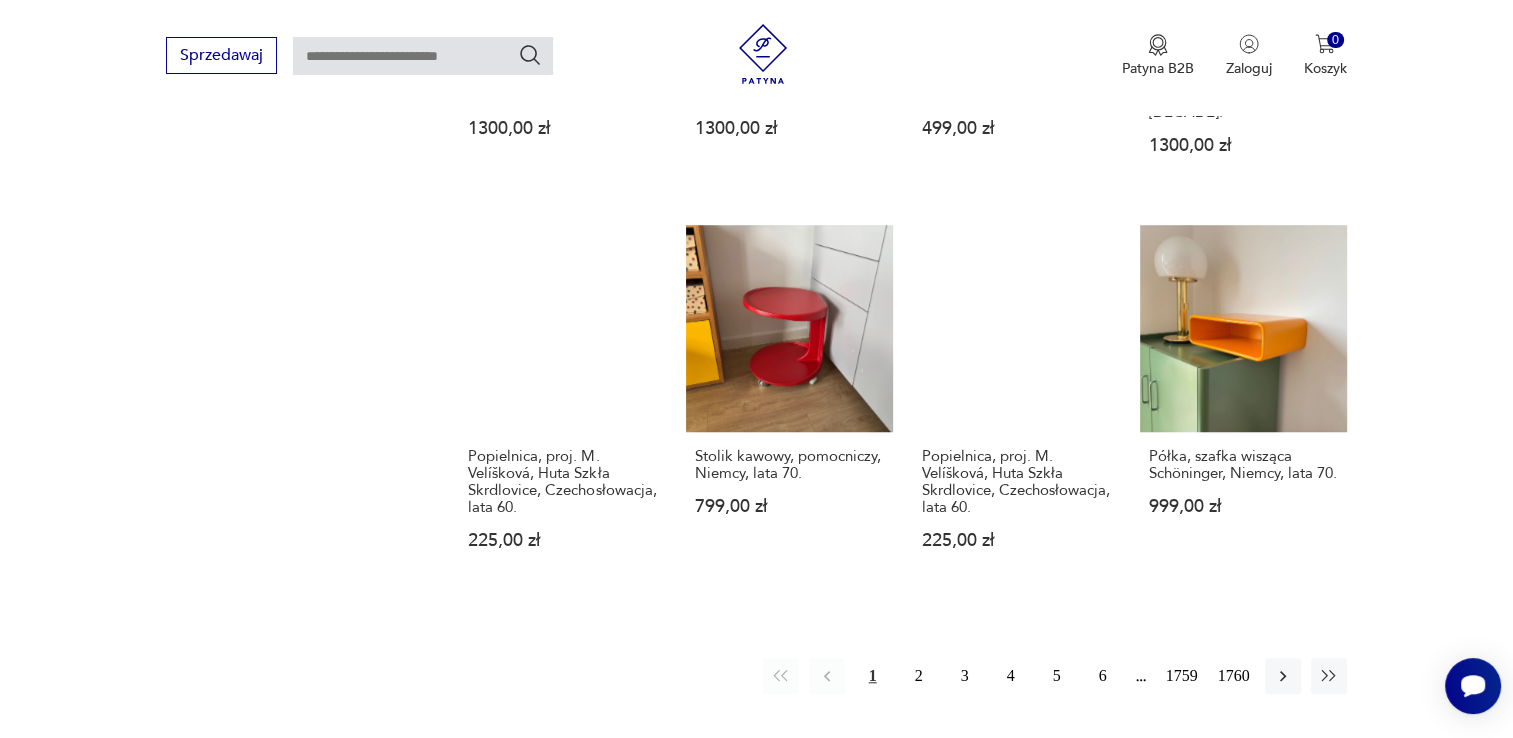 scroll, scrollTop: 1499, scrollLeft: 0, axis: vertical 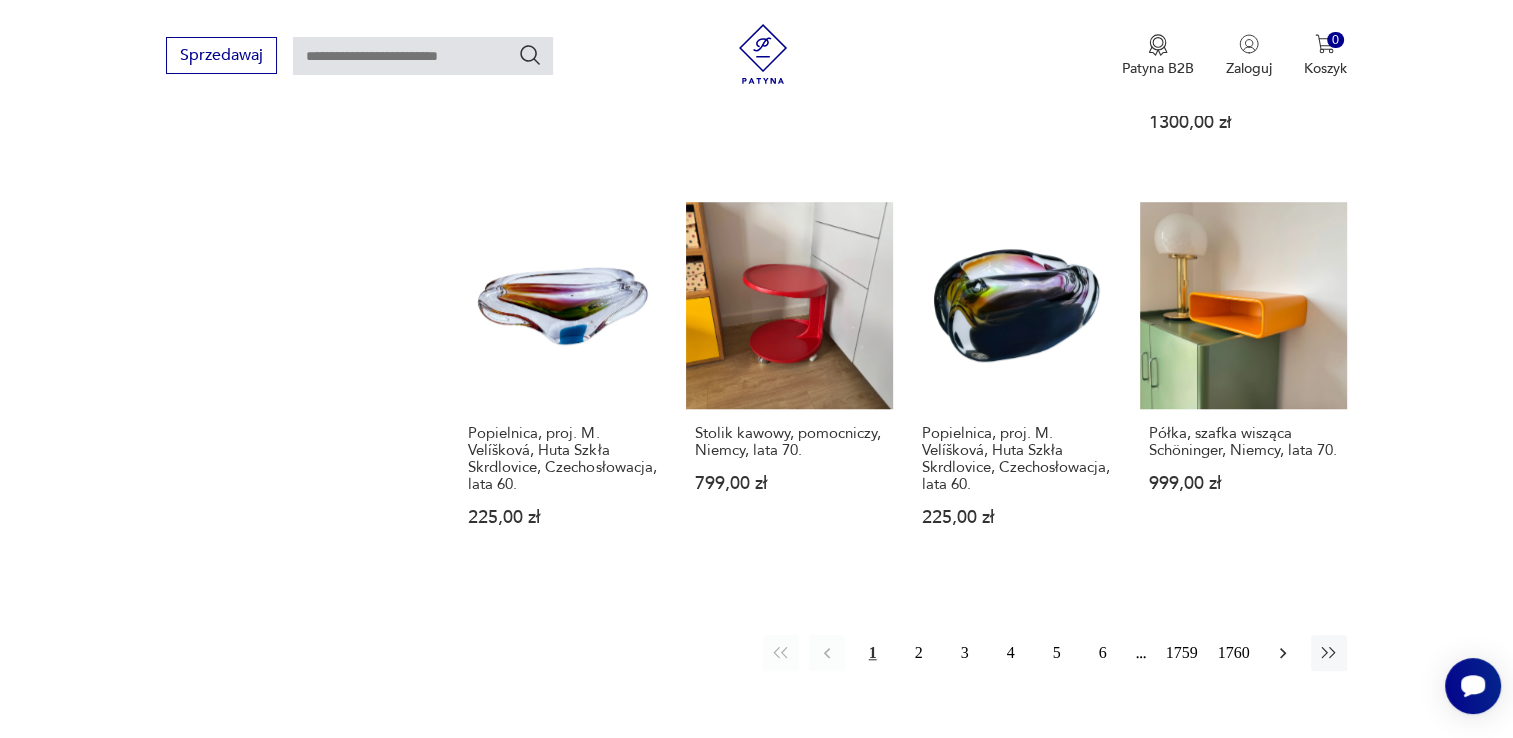 click at bounding box center [1283, 653] 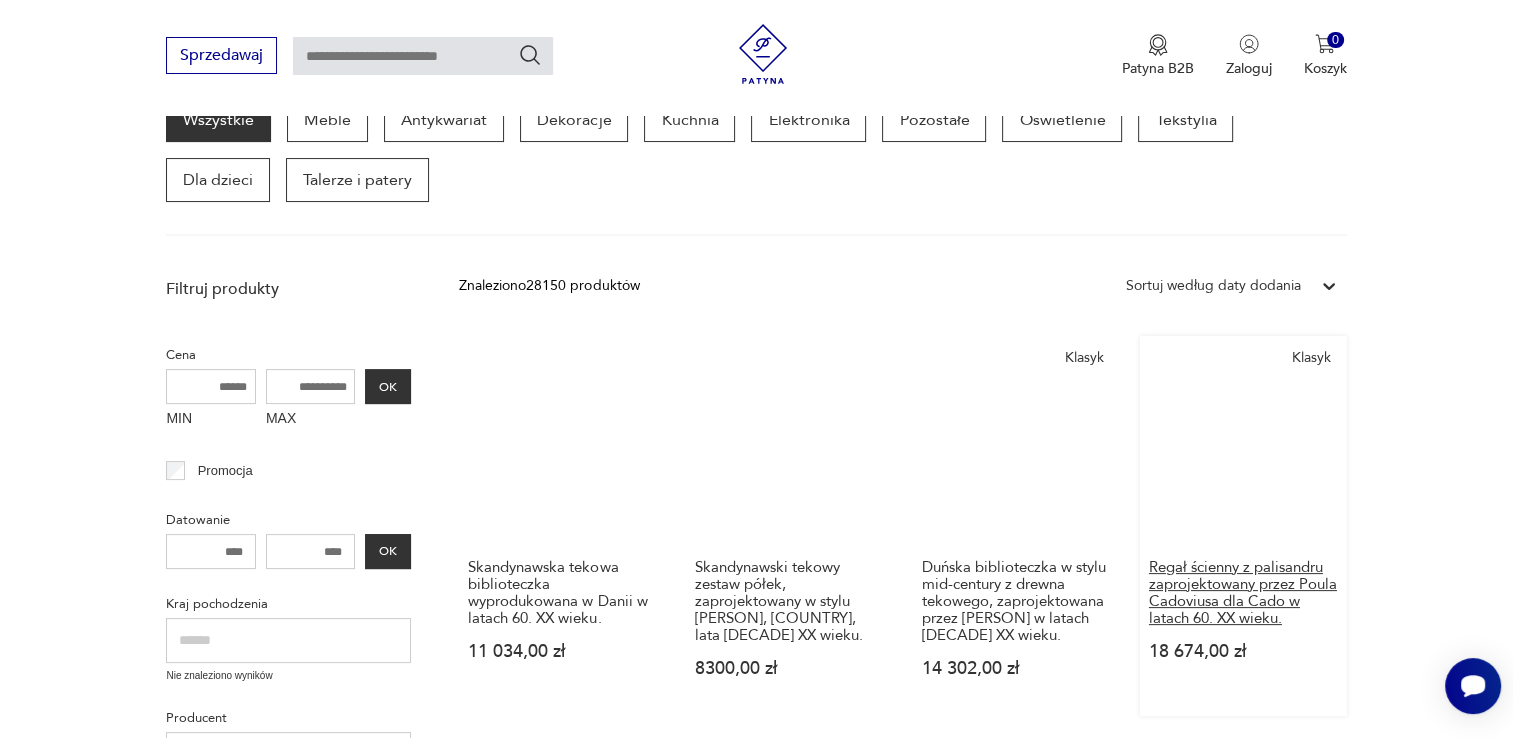 scroll, scrollTop: 0, scrollLeft: 0, axis: both 